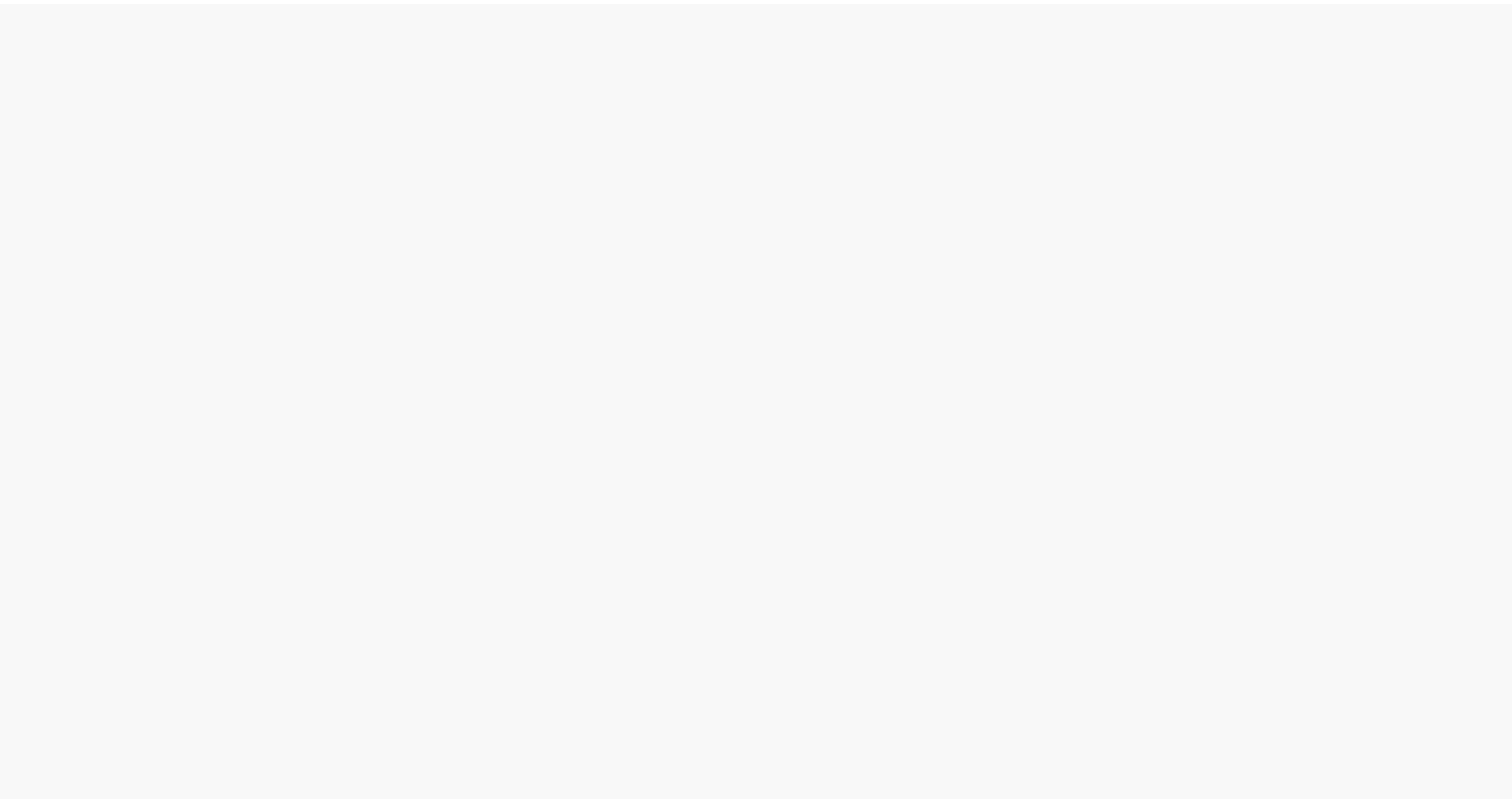scroll, scrollTop: 0, scrollLeft: 0, axis: both 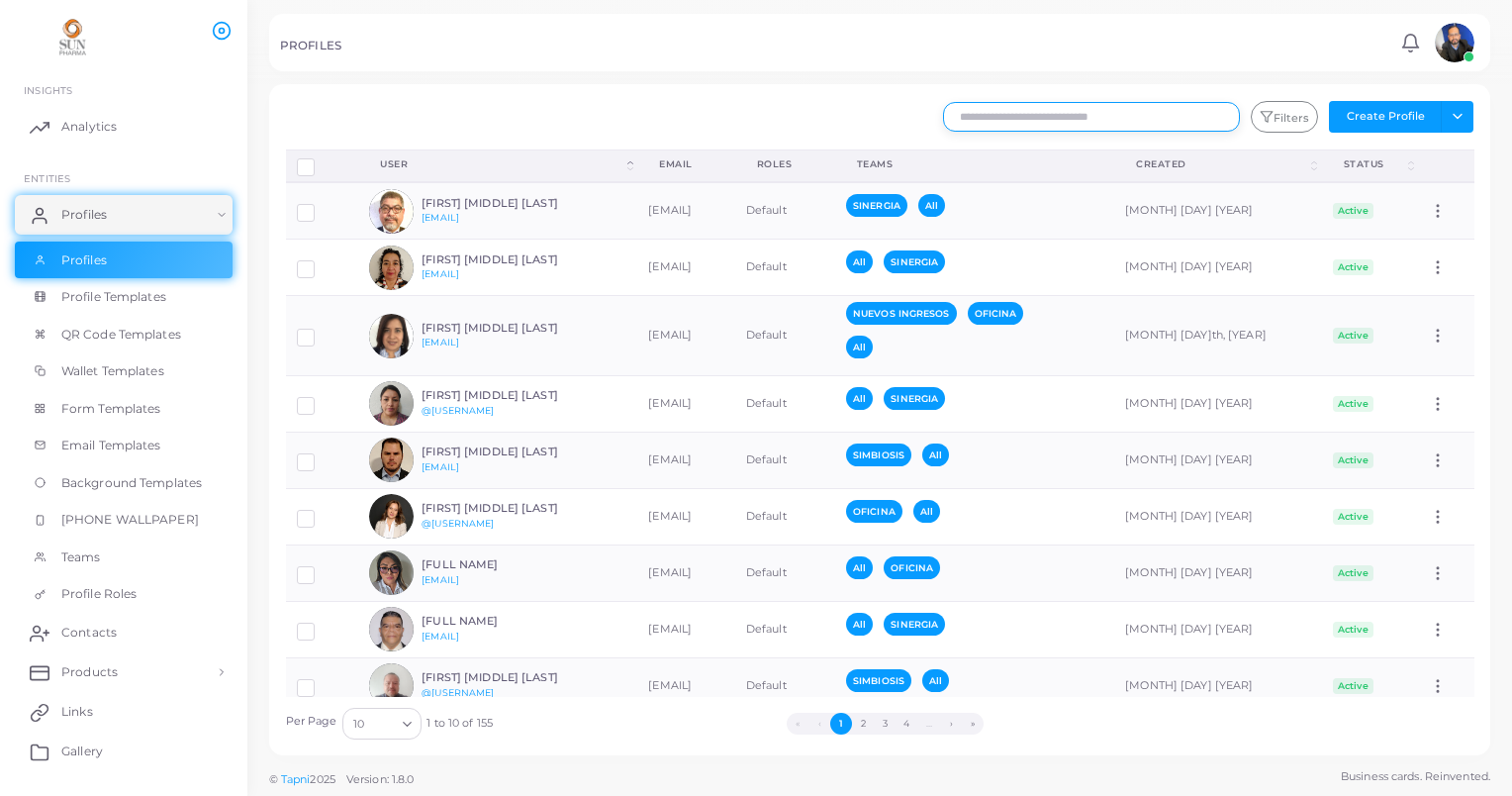 click at bounding box center (1091, 117) 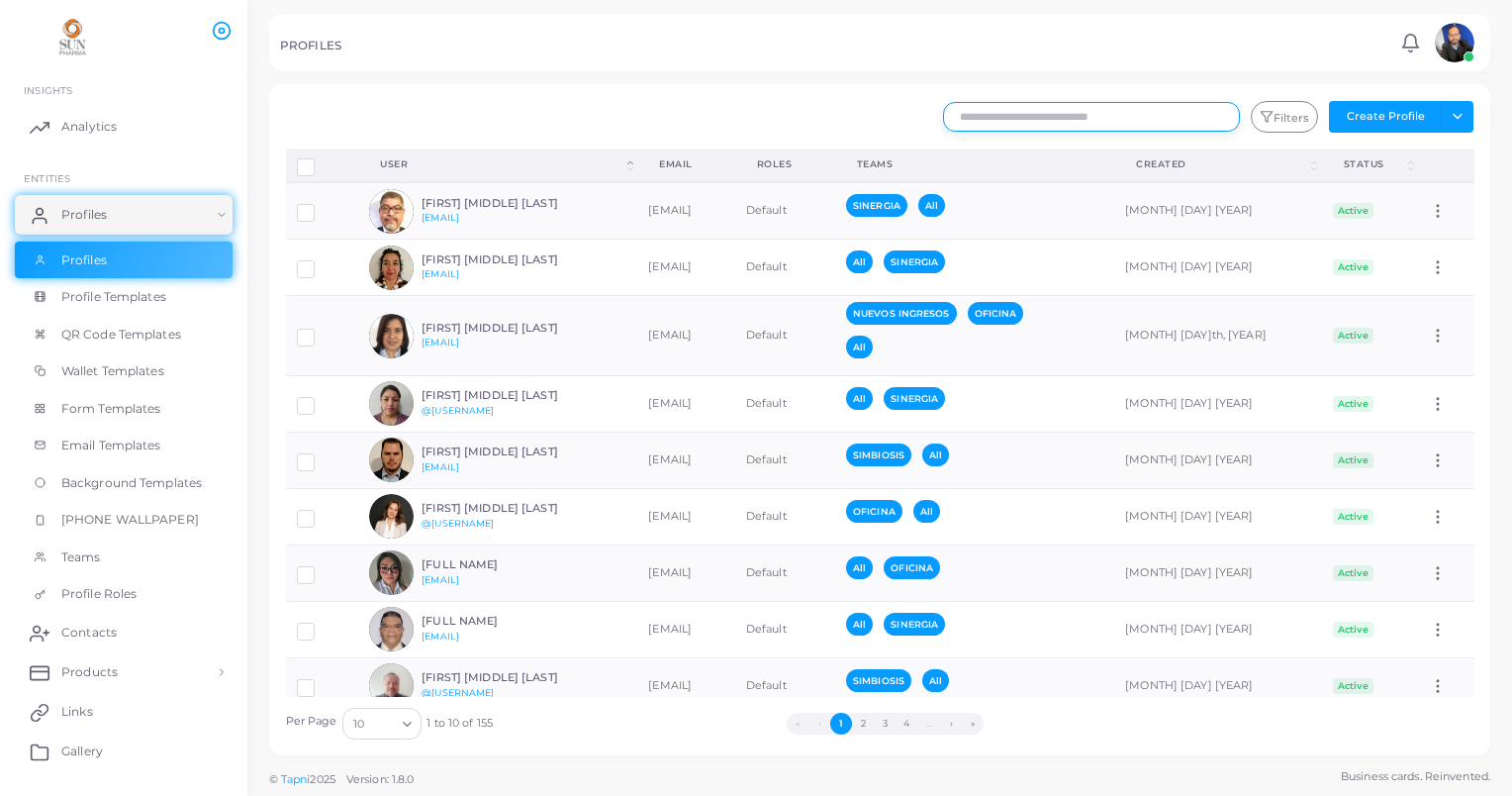 click at bounding box center (1091, 117) 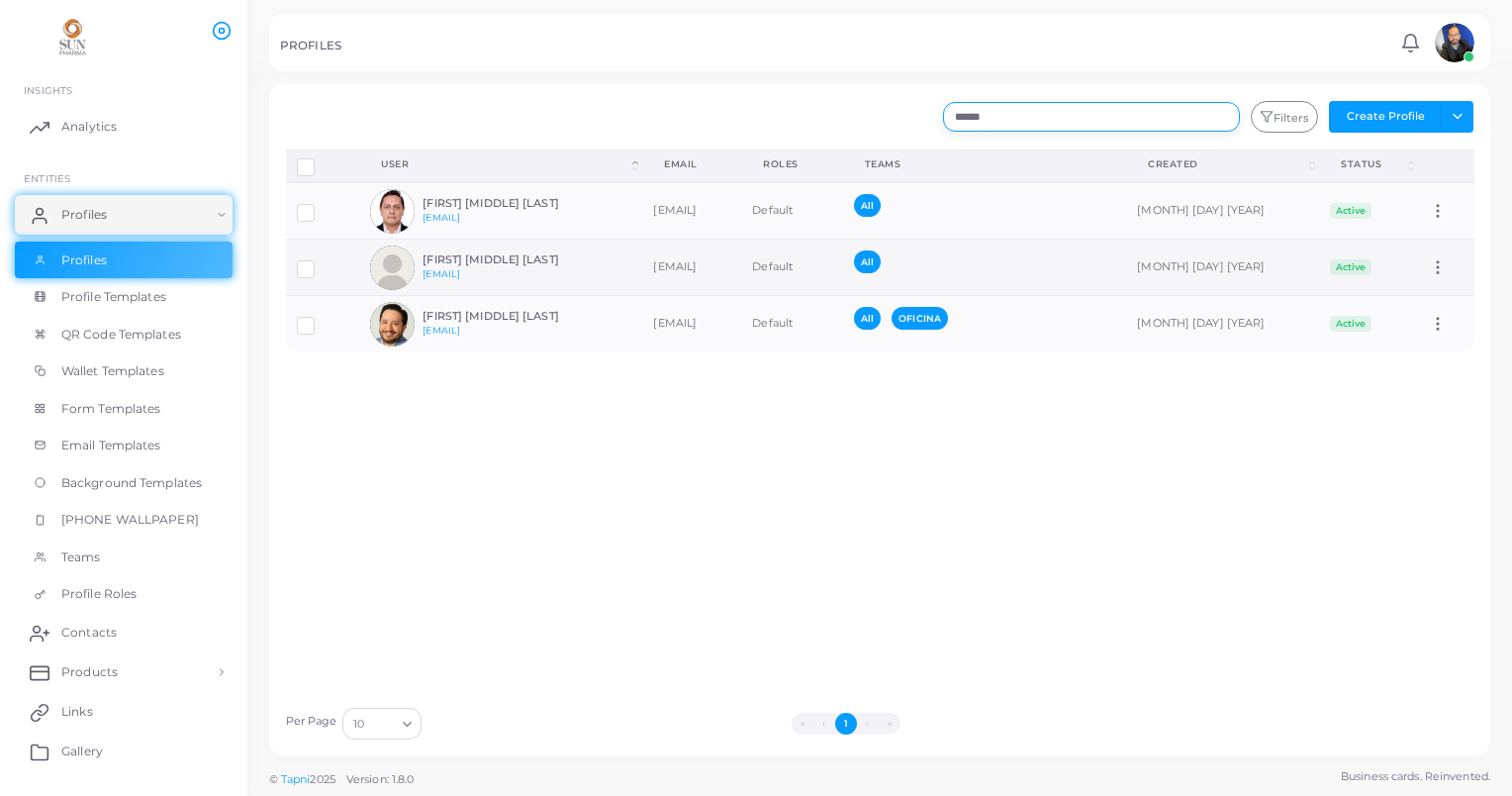 type on "******" 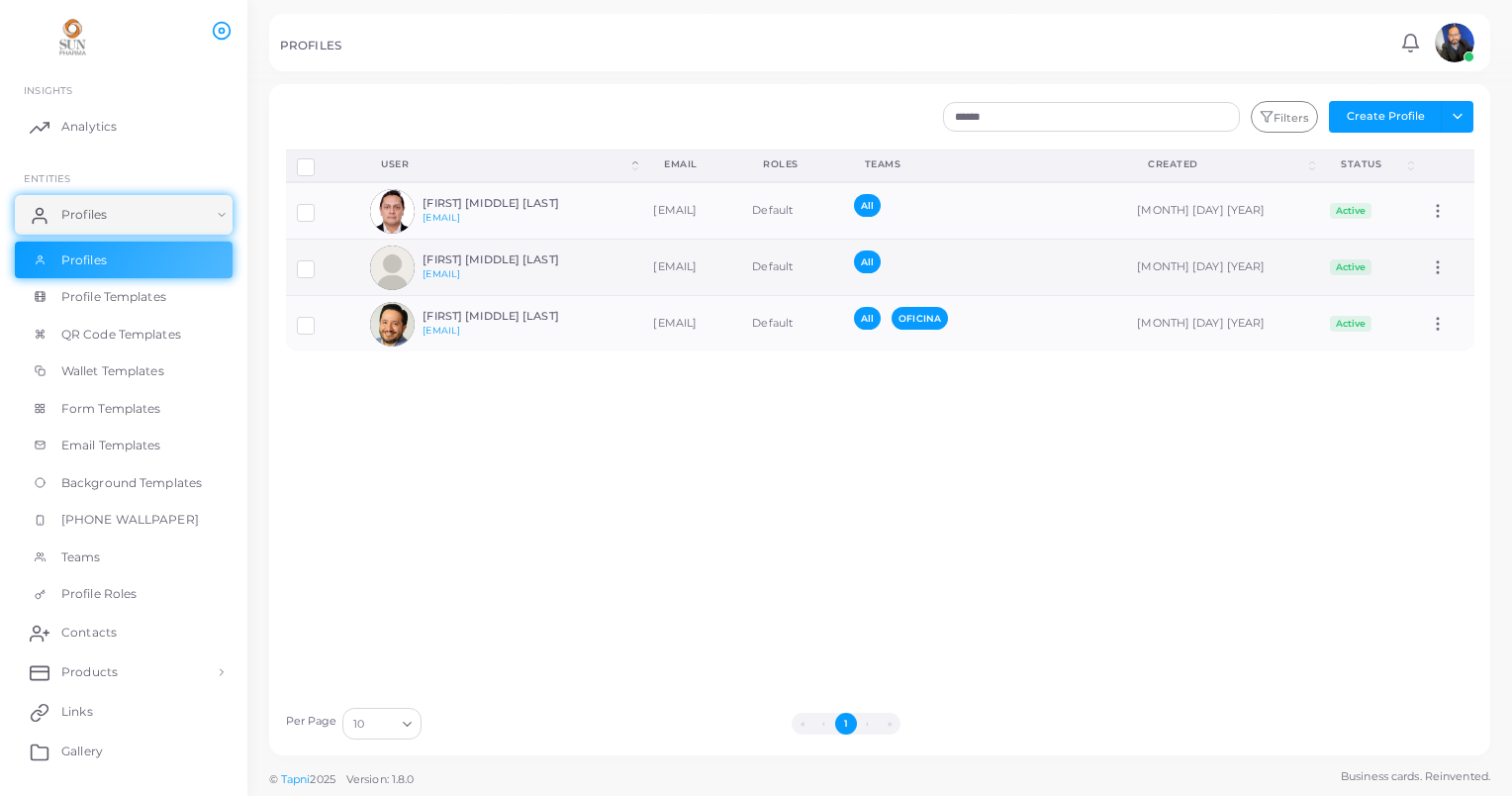 drag, startPoint x: 303, startPoint y: 269, endPoint x: 315, endPoint y: 270, distance: 12.0415946 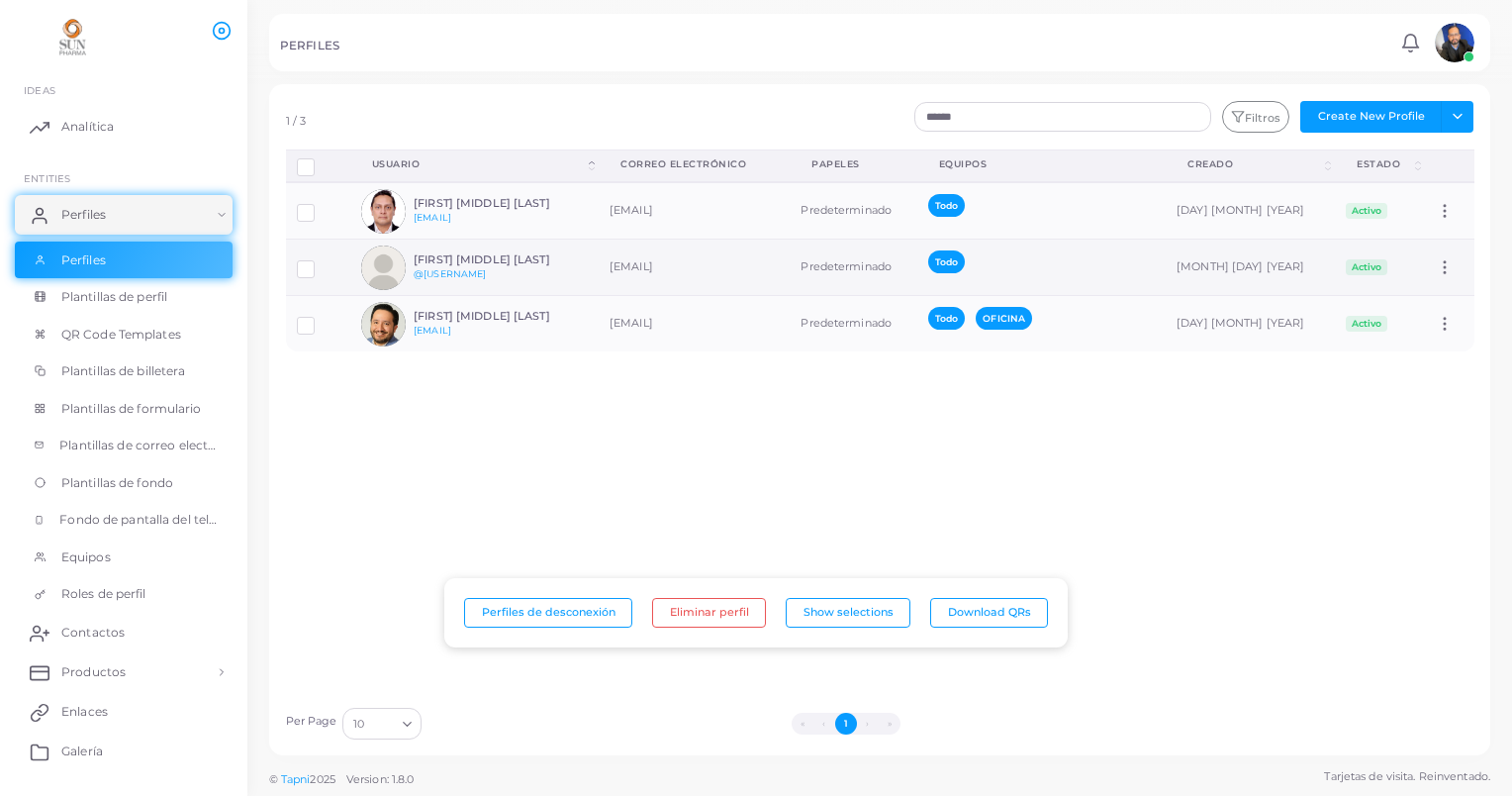 click on "[FIRST] [MIDDLE] [LAST] [EMAIL]" at bounding box center [486, 267] 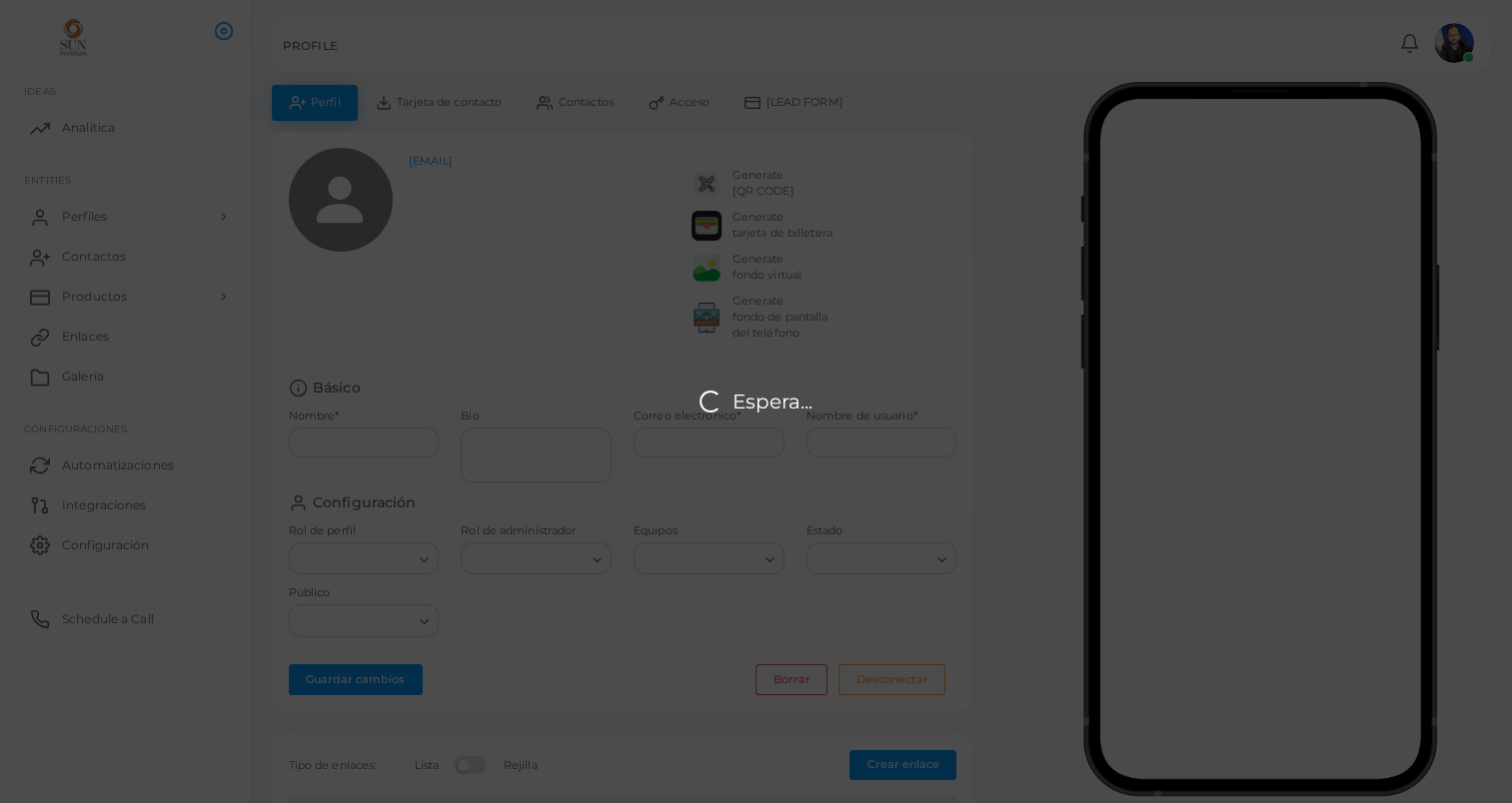 type on "**********" 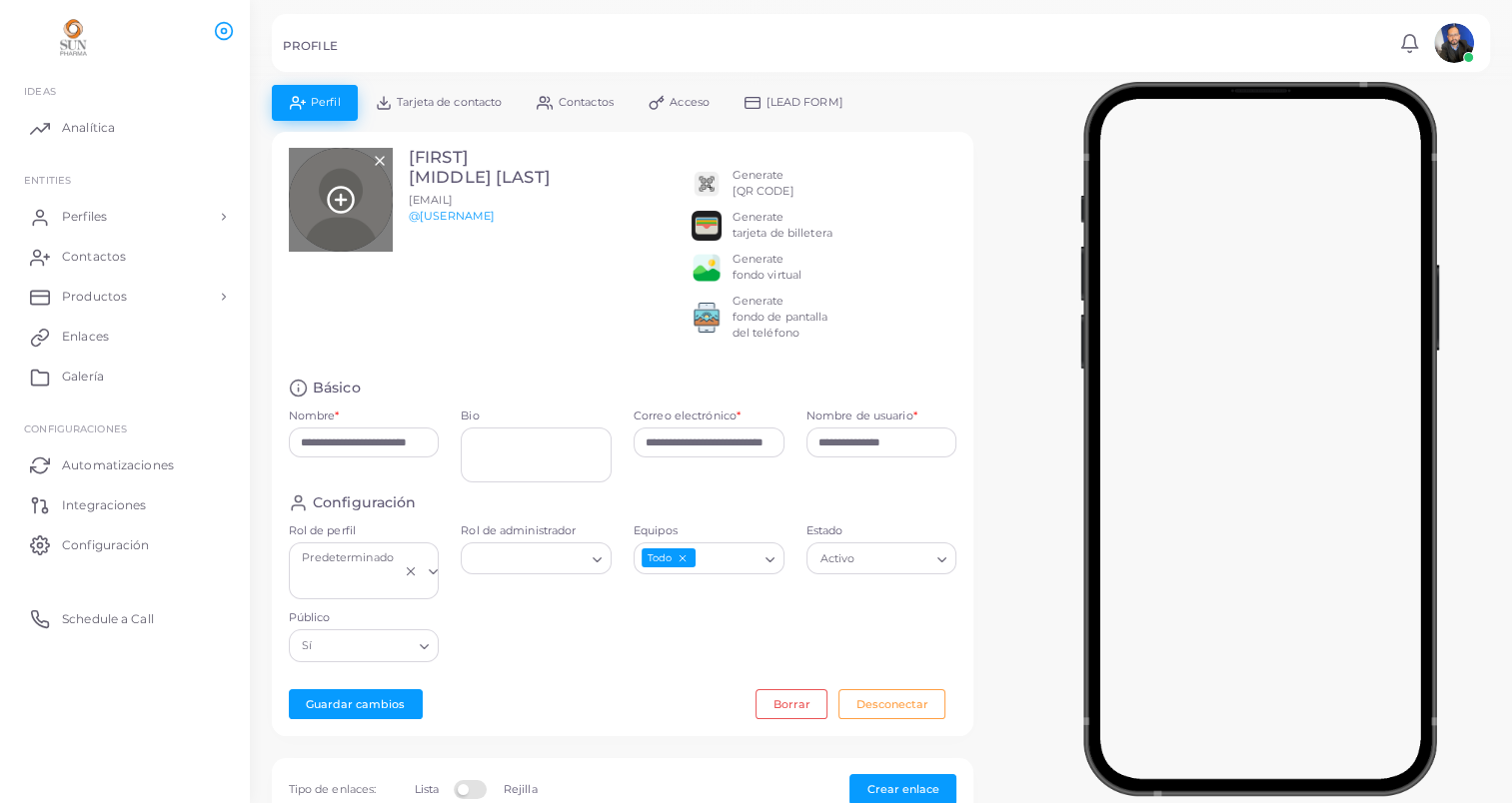 click 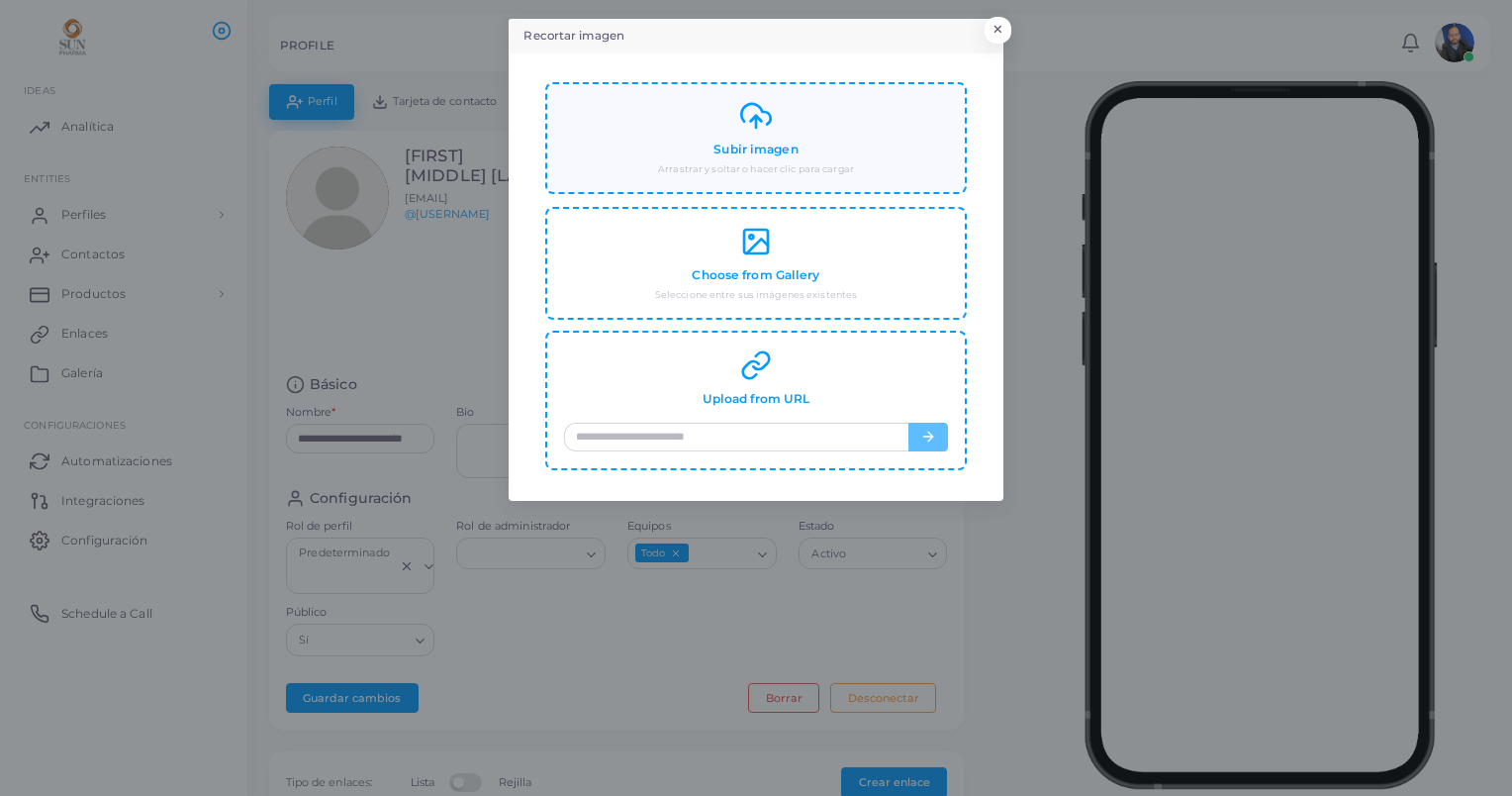 click on "Subir imagen" at bounding box center (755, 149) 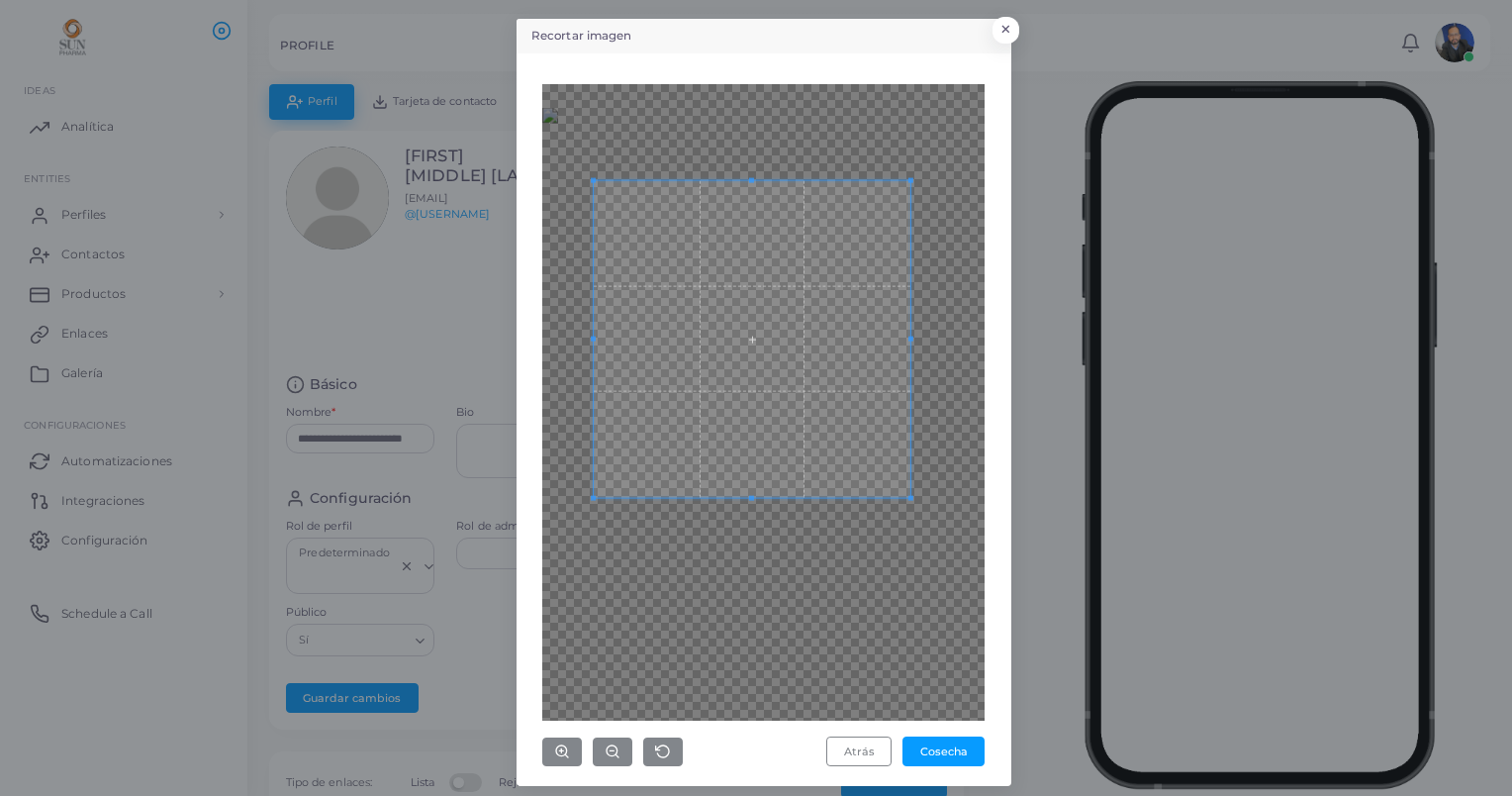 click at bounding box center (752, 339) 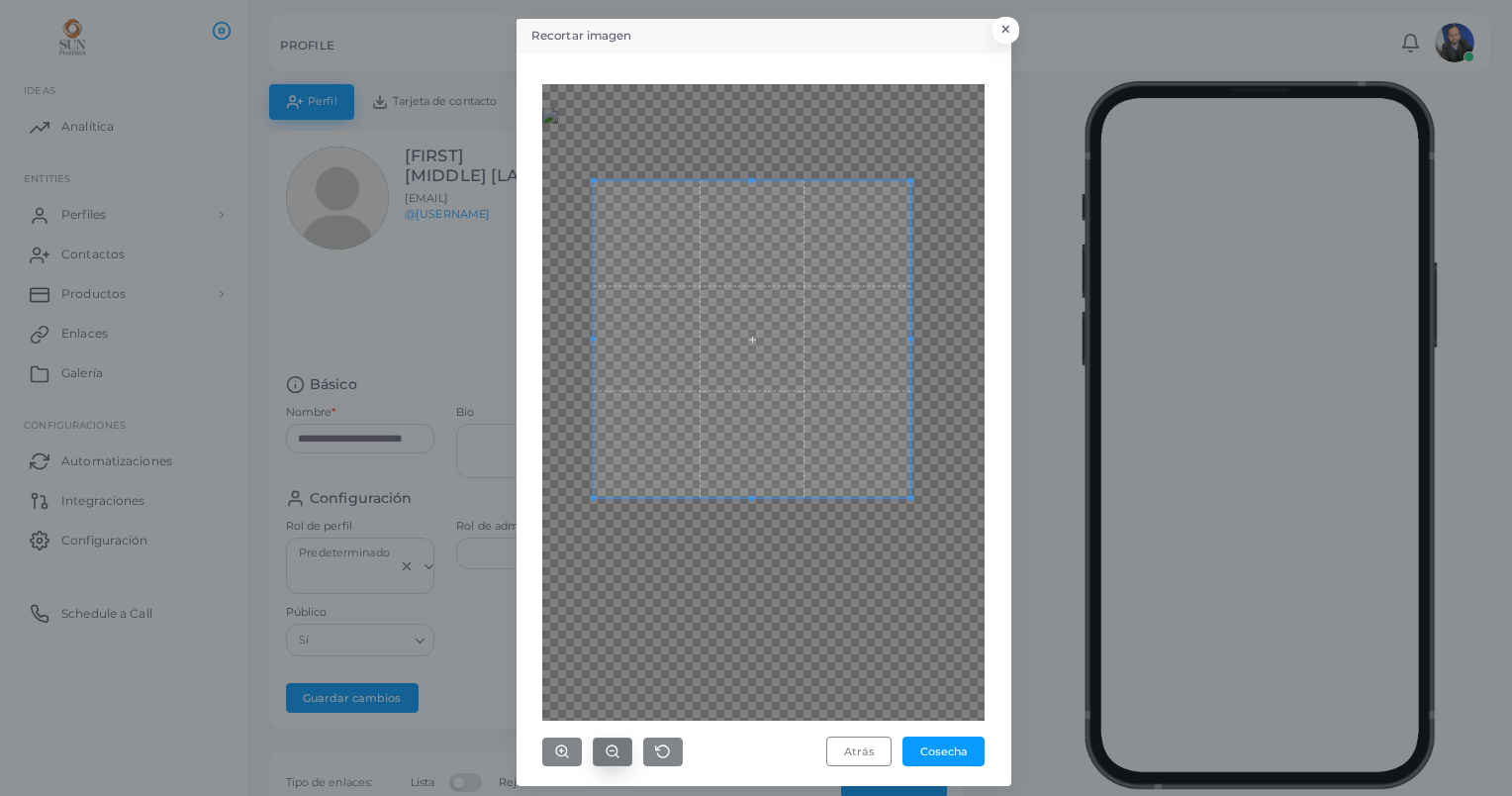 click at bounding box center (613, 751) 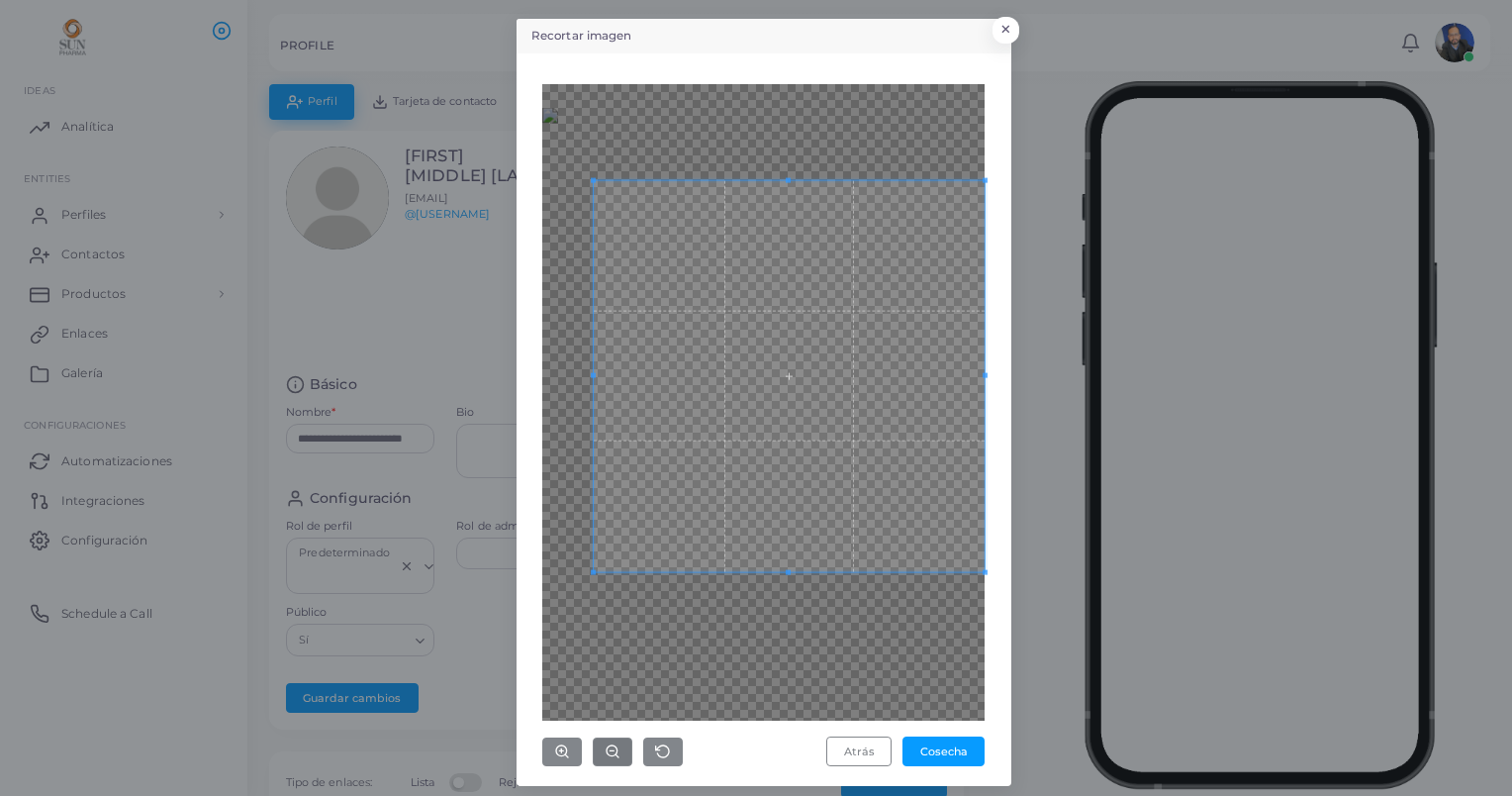 click on "Atrás   Cosecha" at bounding box center [764, 420] 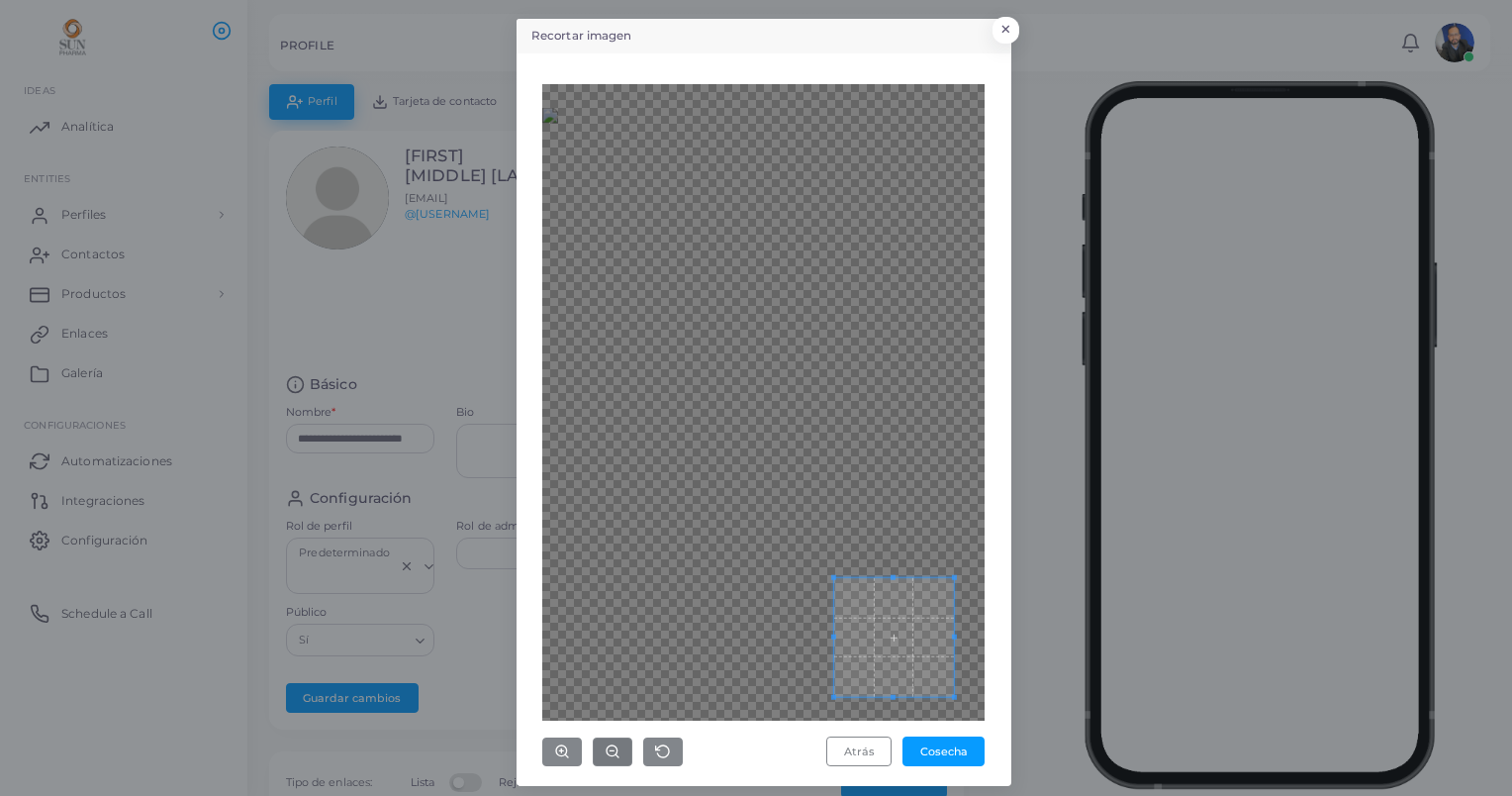 click at bounding box center (763, 402) 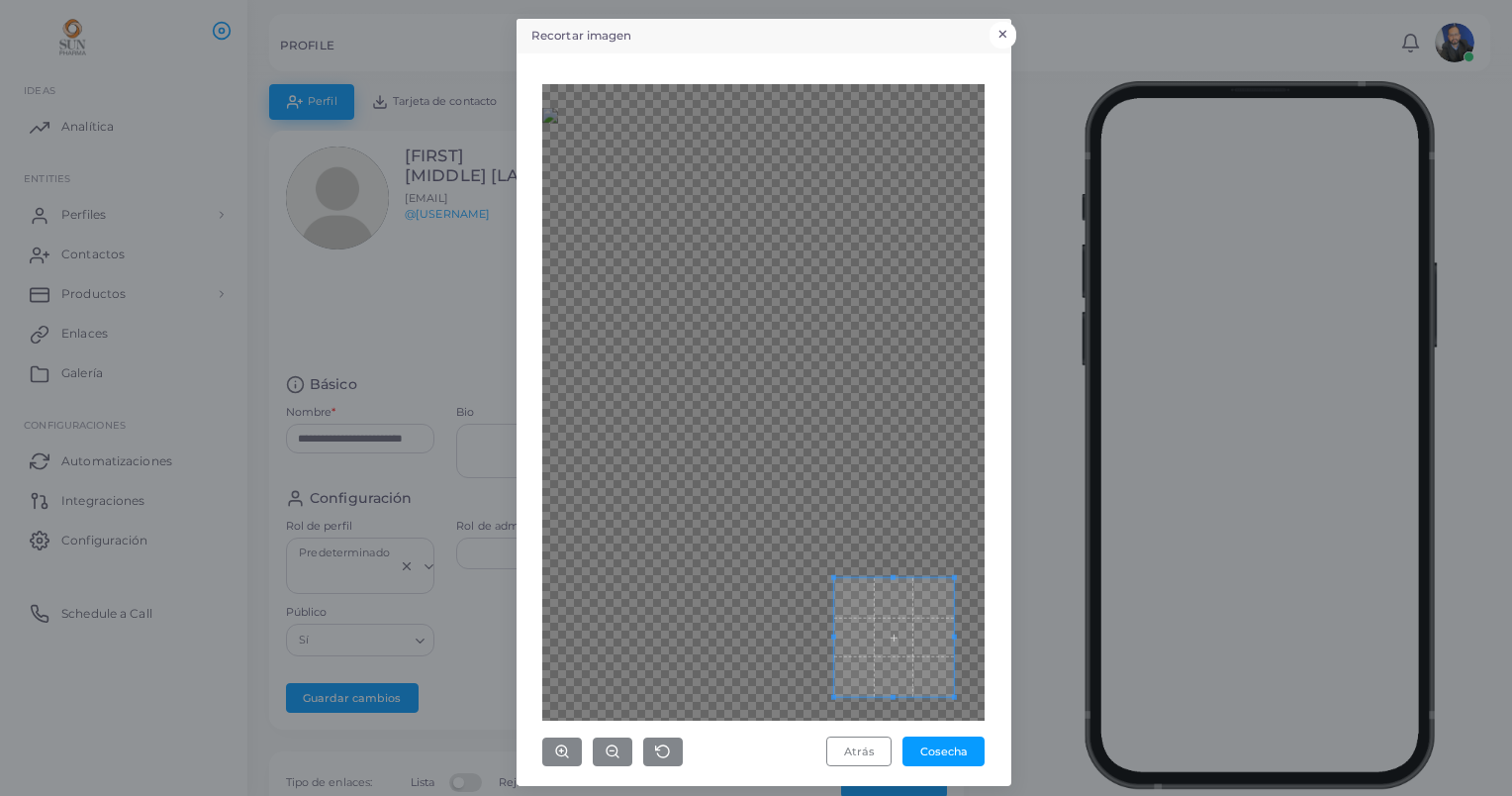 click on "×" at bounding box center (1002, 35) 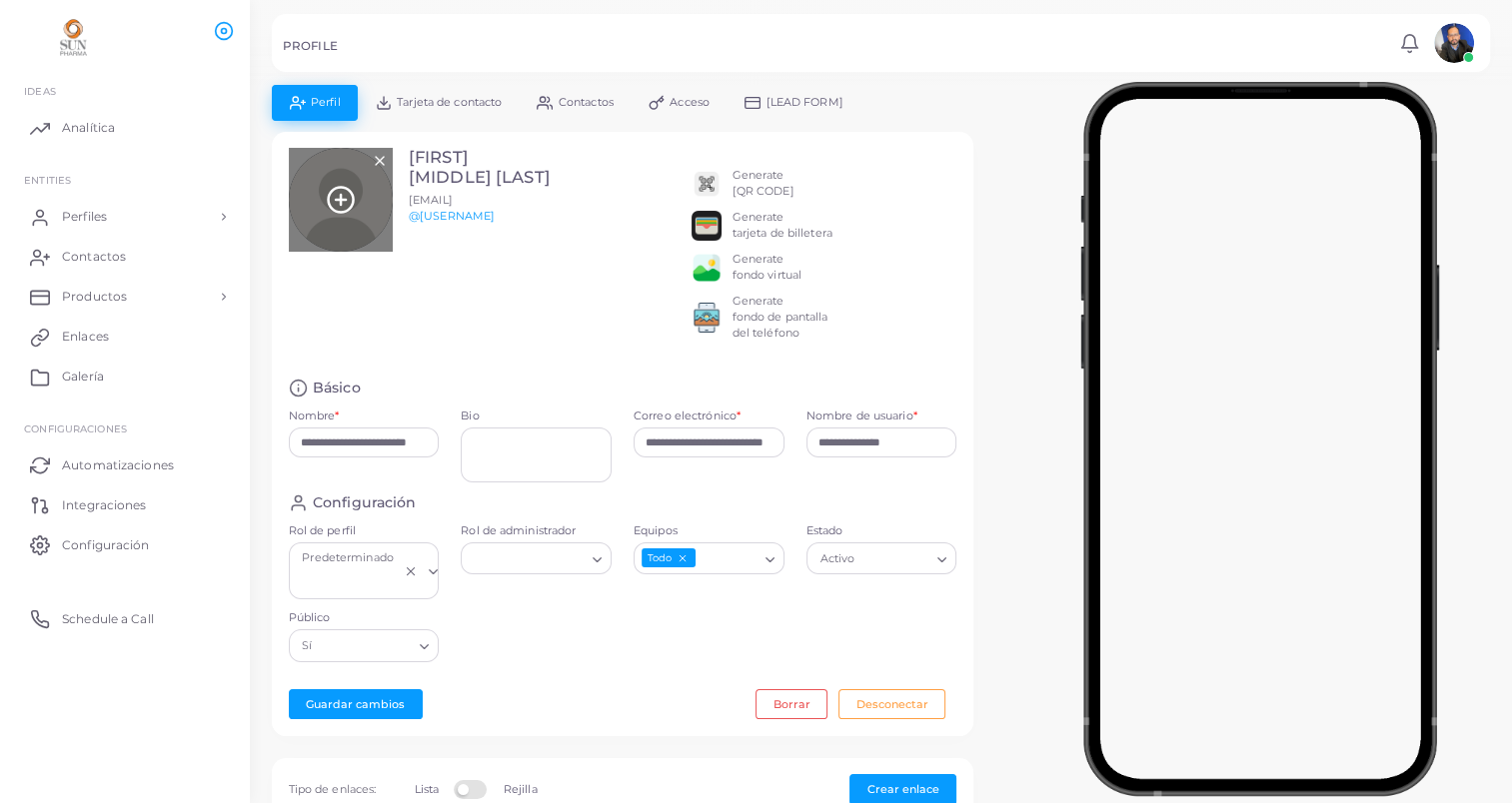 click at bounding box center [341, 200] 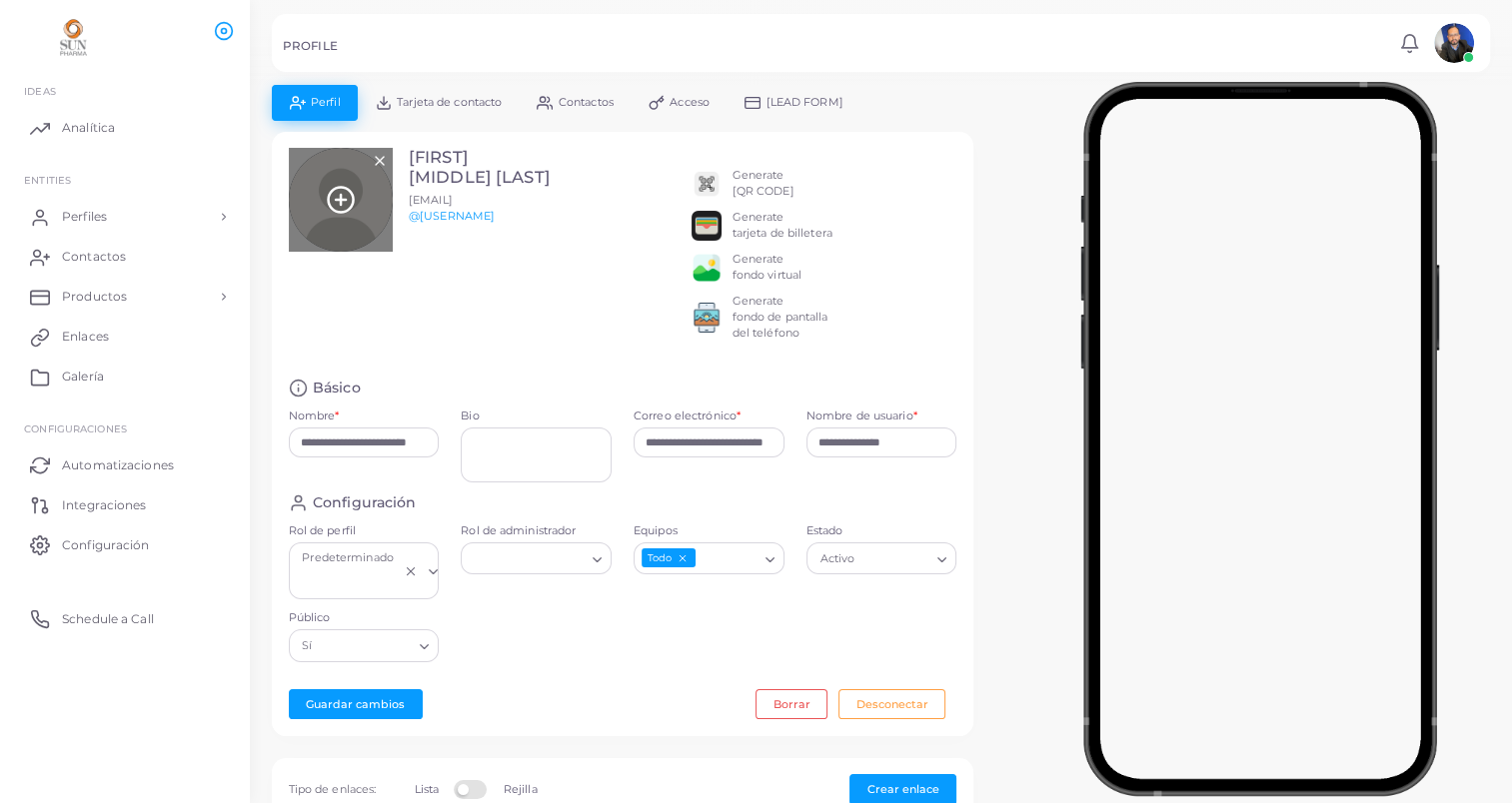 click 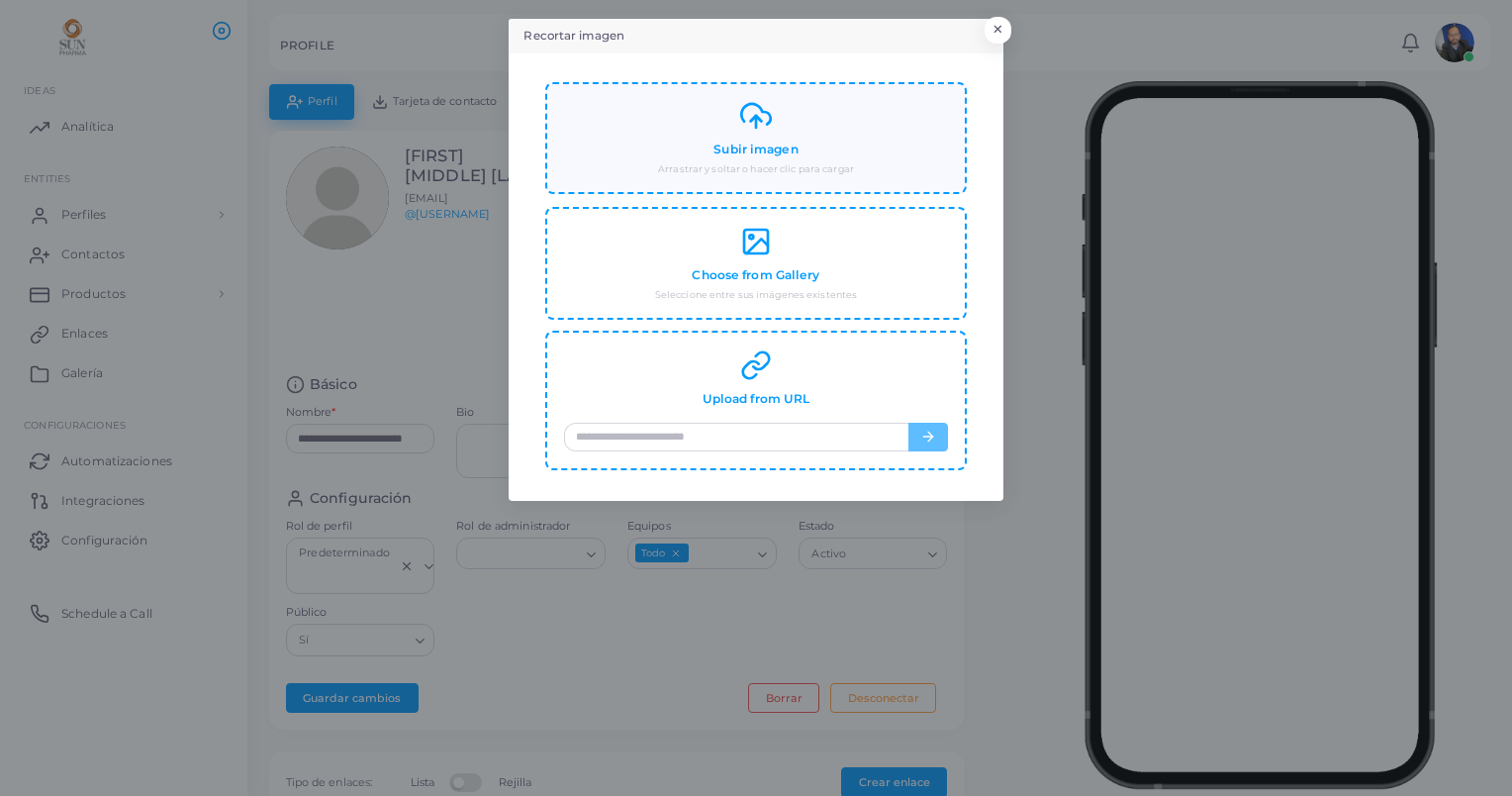 click on "Arrastrar y soltar o hacer clic para cargar" at bounding box center (756, 169) 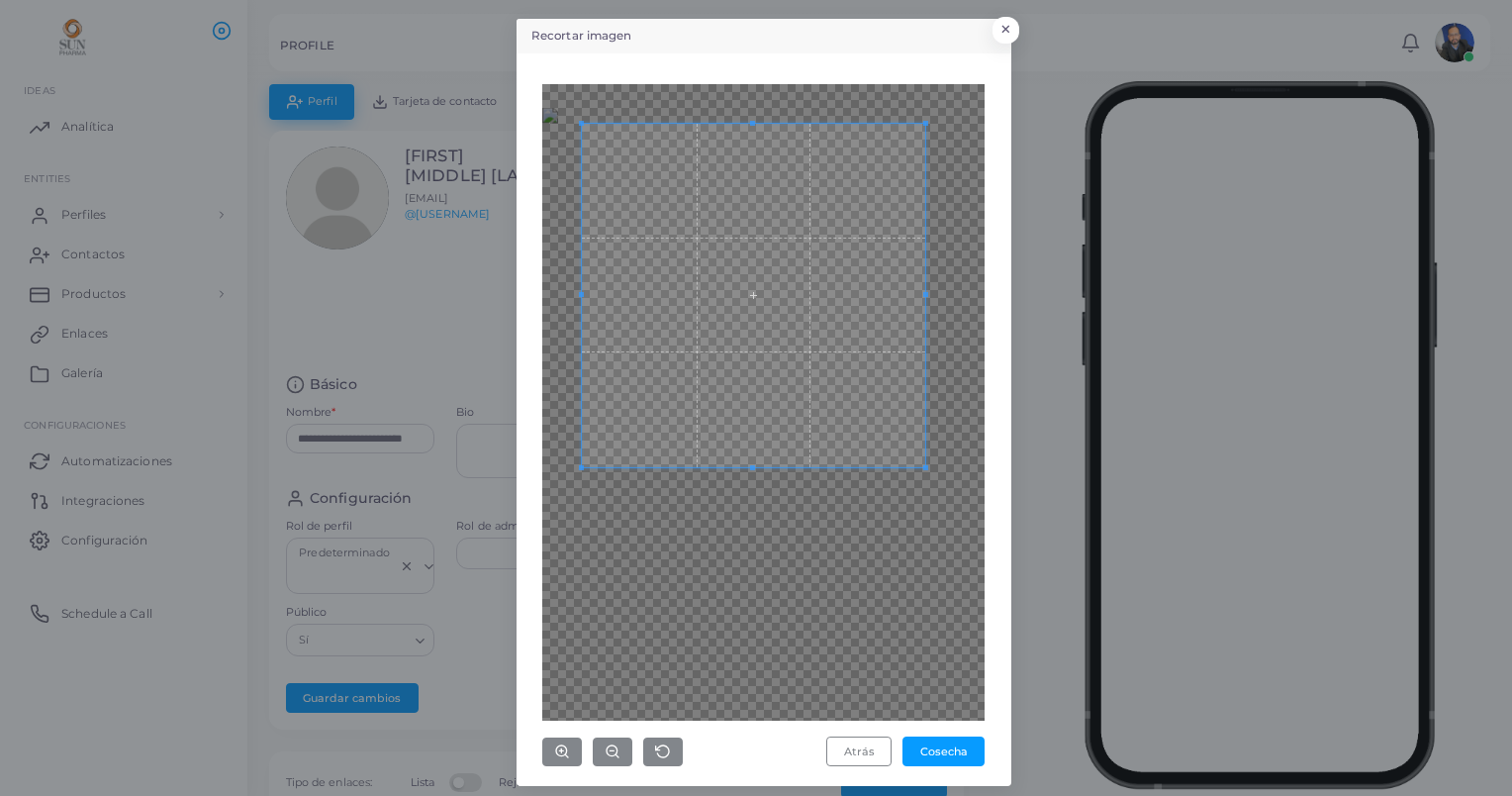 click at bounding box center [763, 402] 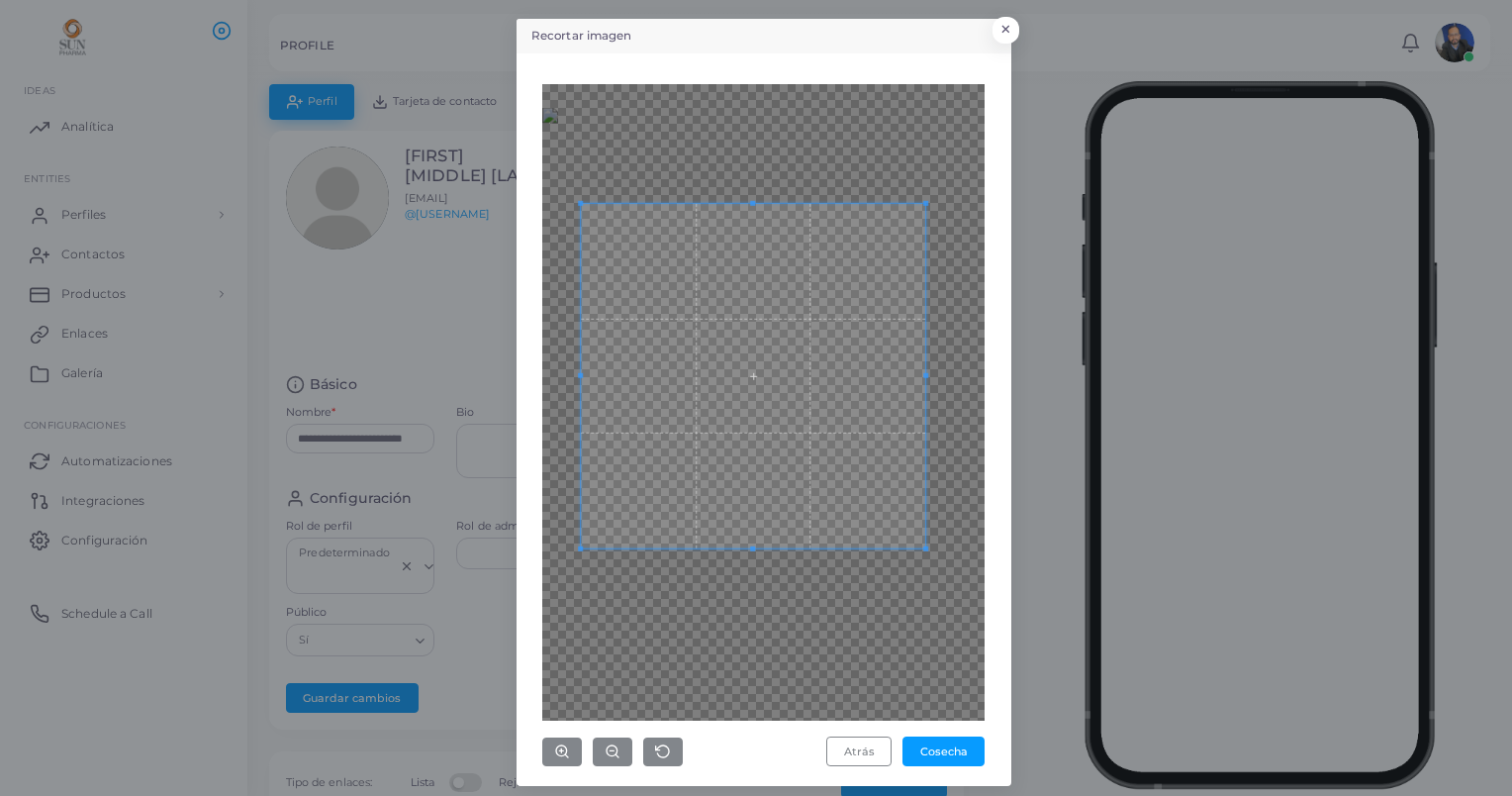 click at bounding box center (753, 375) 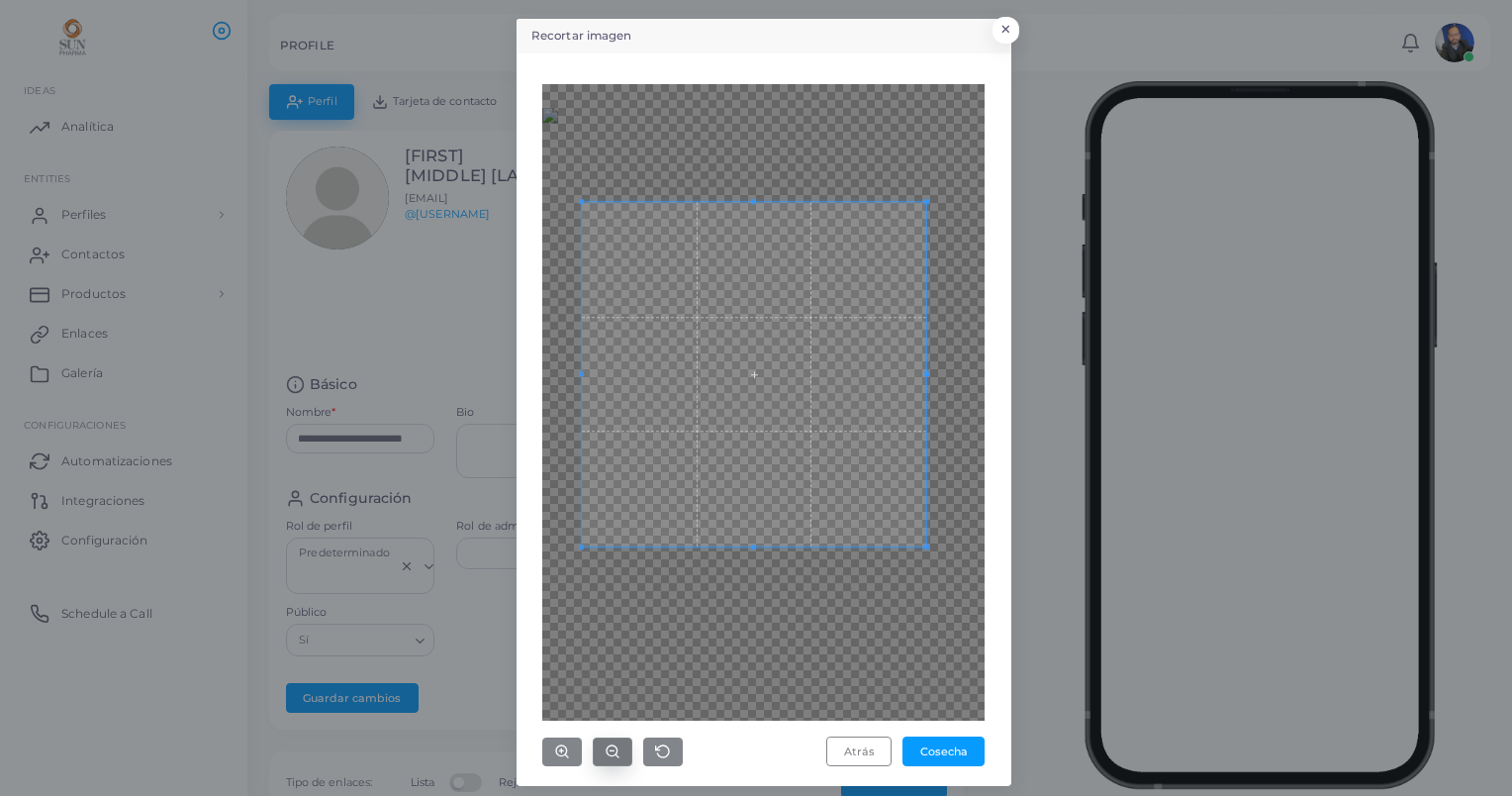 click 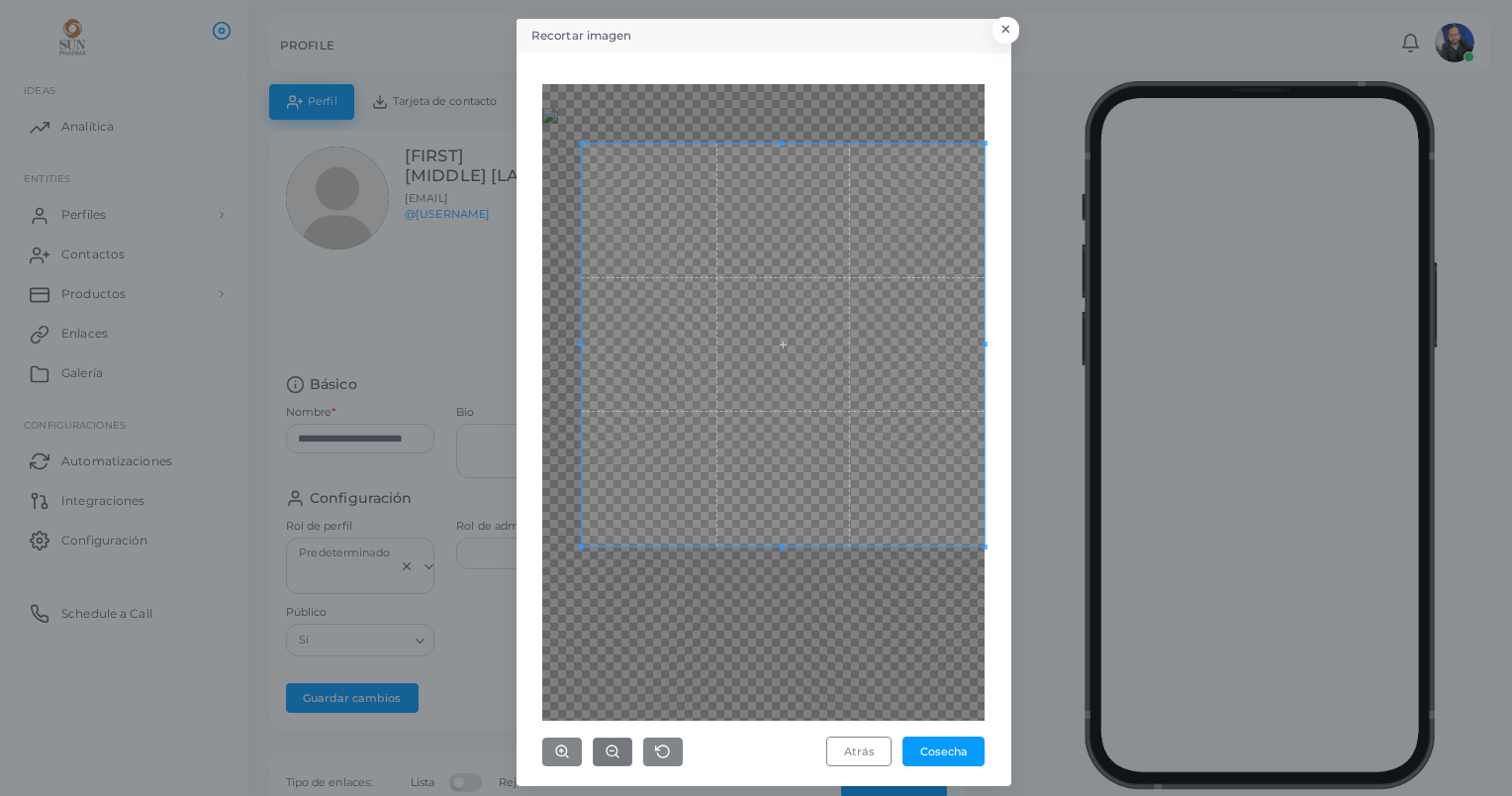 click at bounding box center (763, 402) 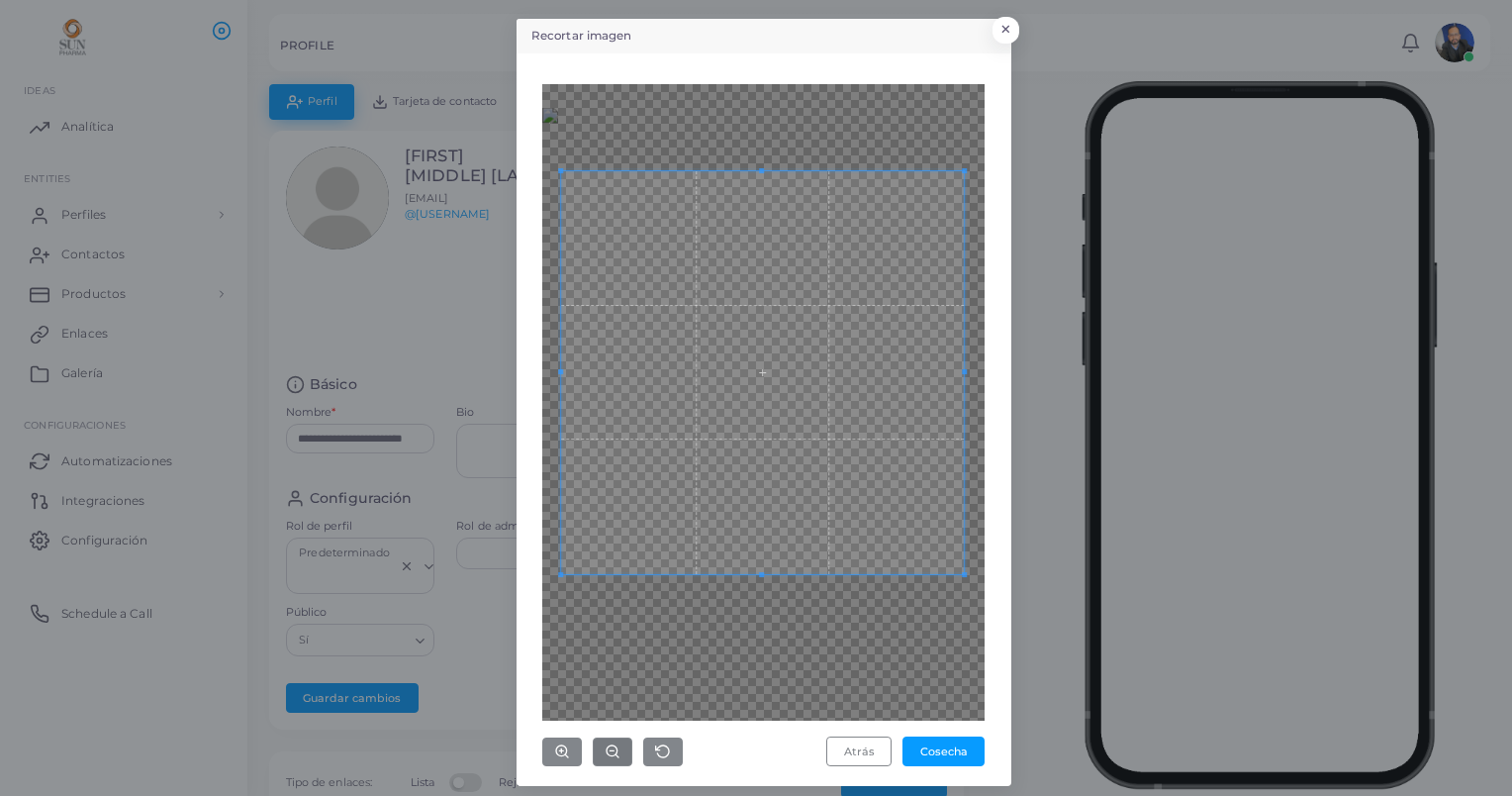 click at bounding box center [762, 372] 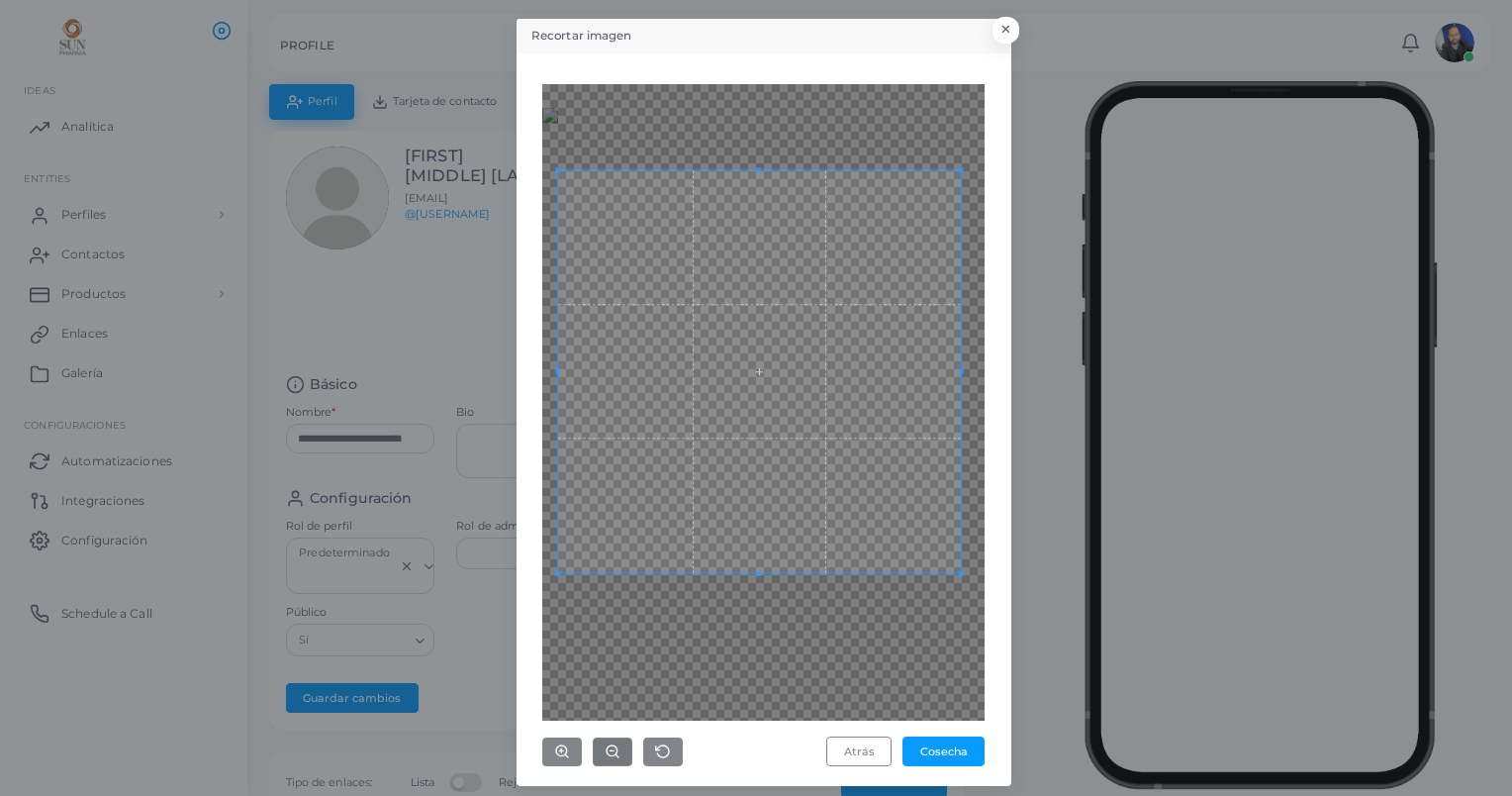 click at bounding box center (759, 371) 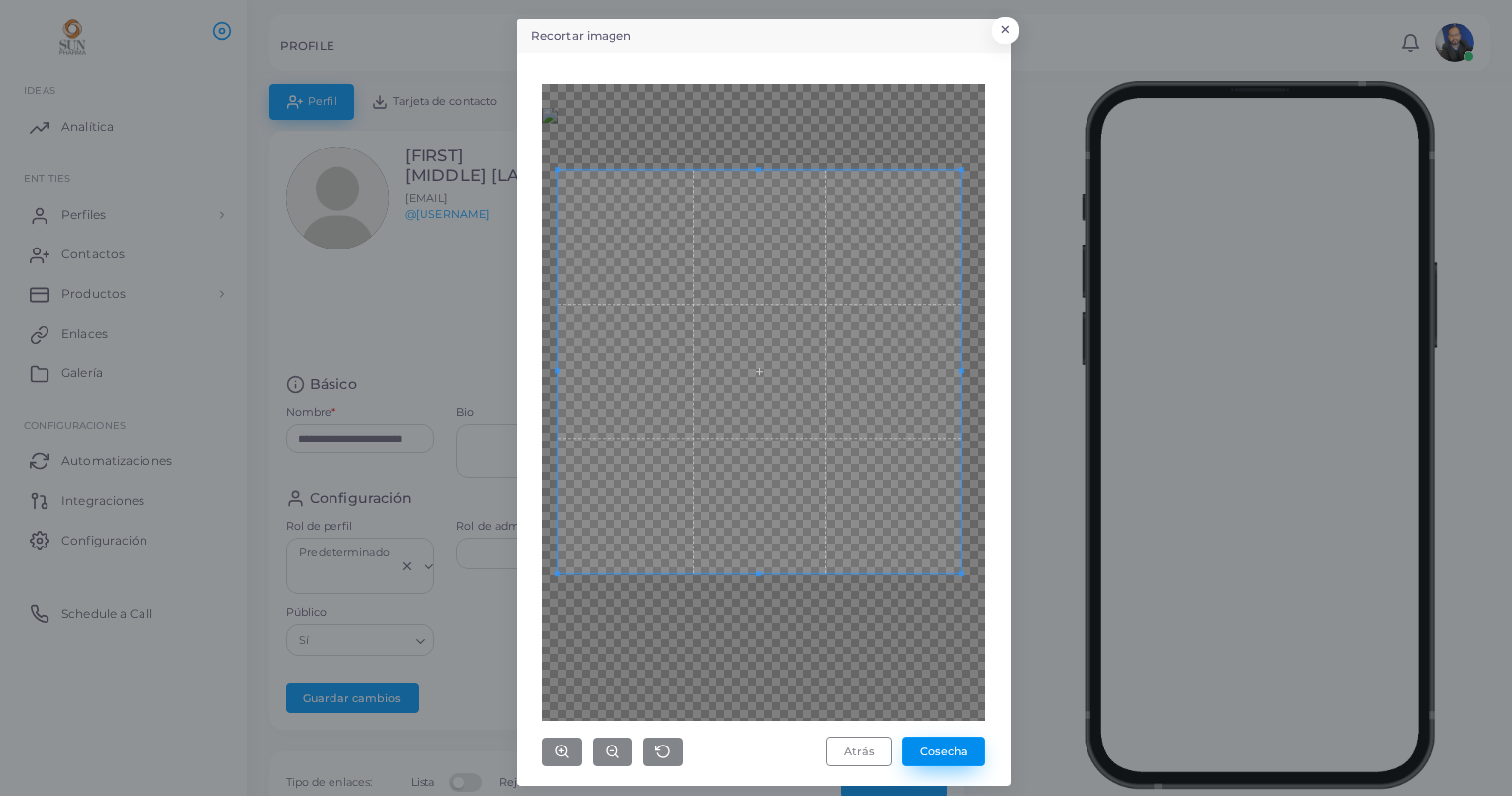 click on "Cosecha" at bounding box center [943, 751] 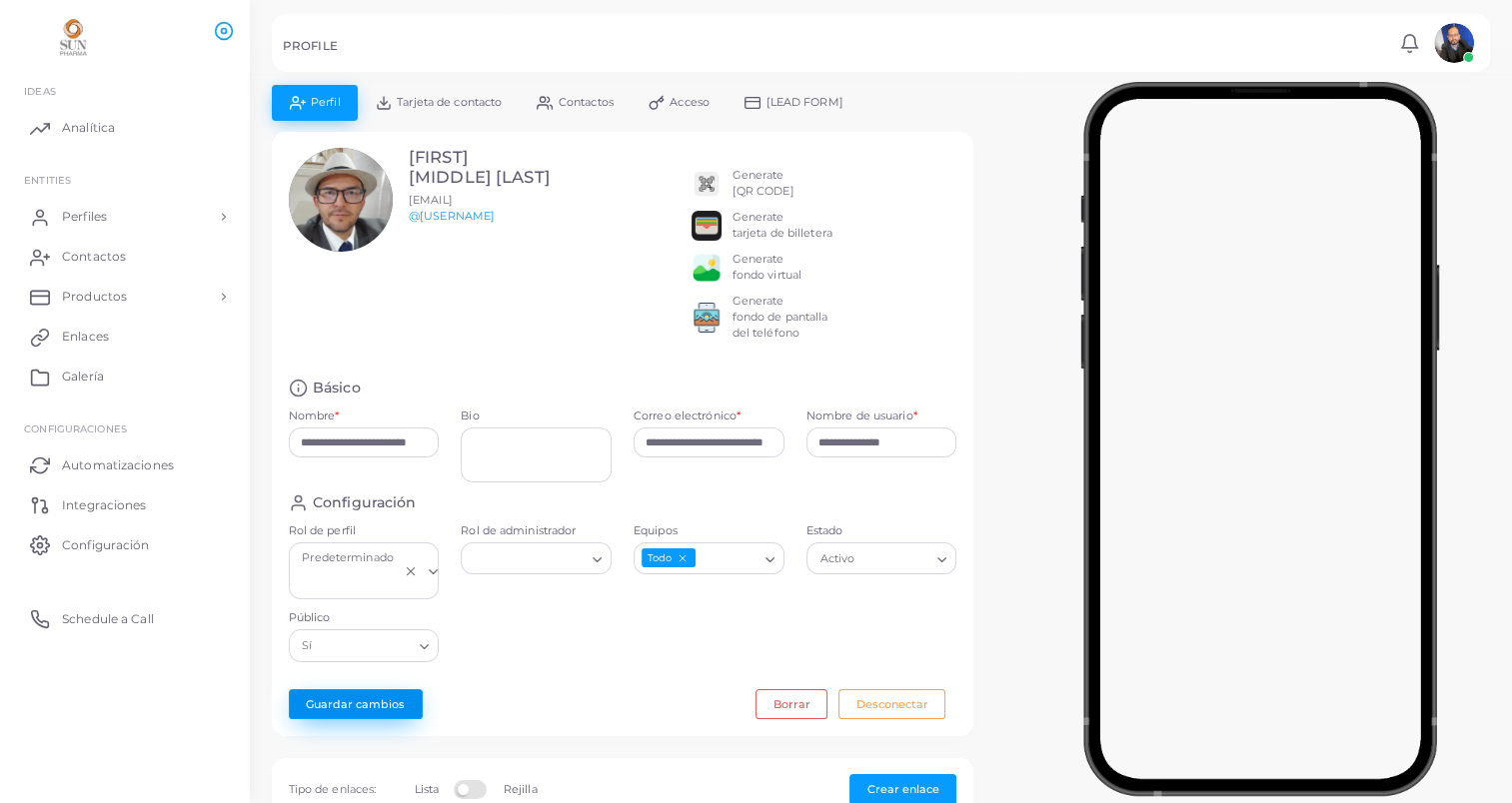 click on "Guardar cambios" at bounding box center (356, 704) 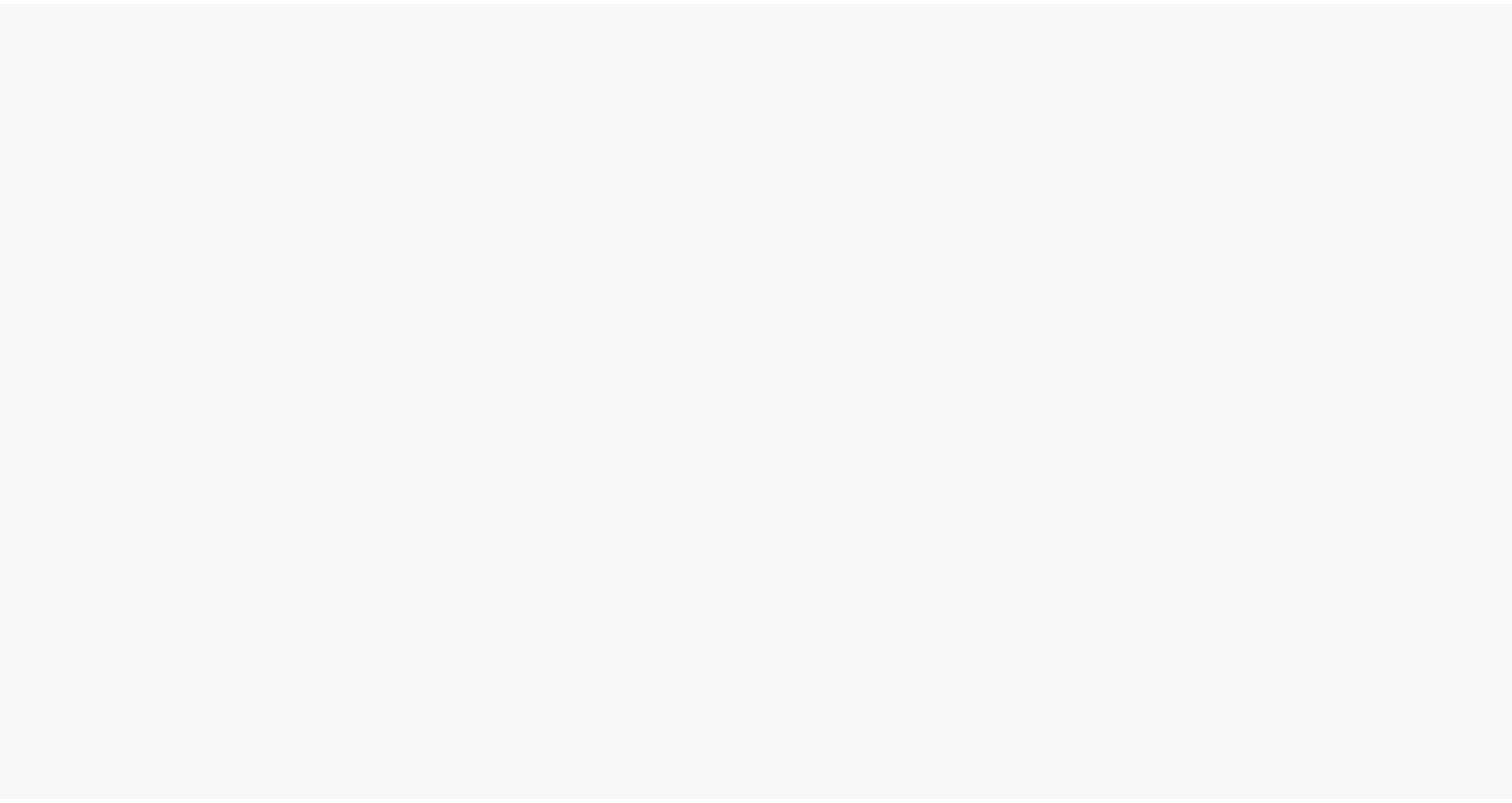 scroll, scrollTop: 0, scrollLeft: 0, axis: both 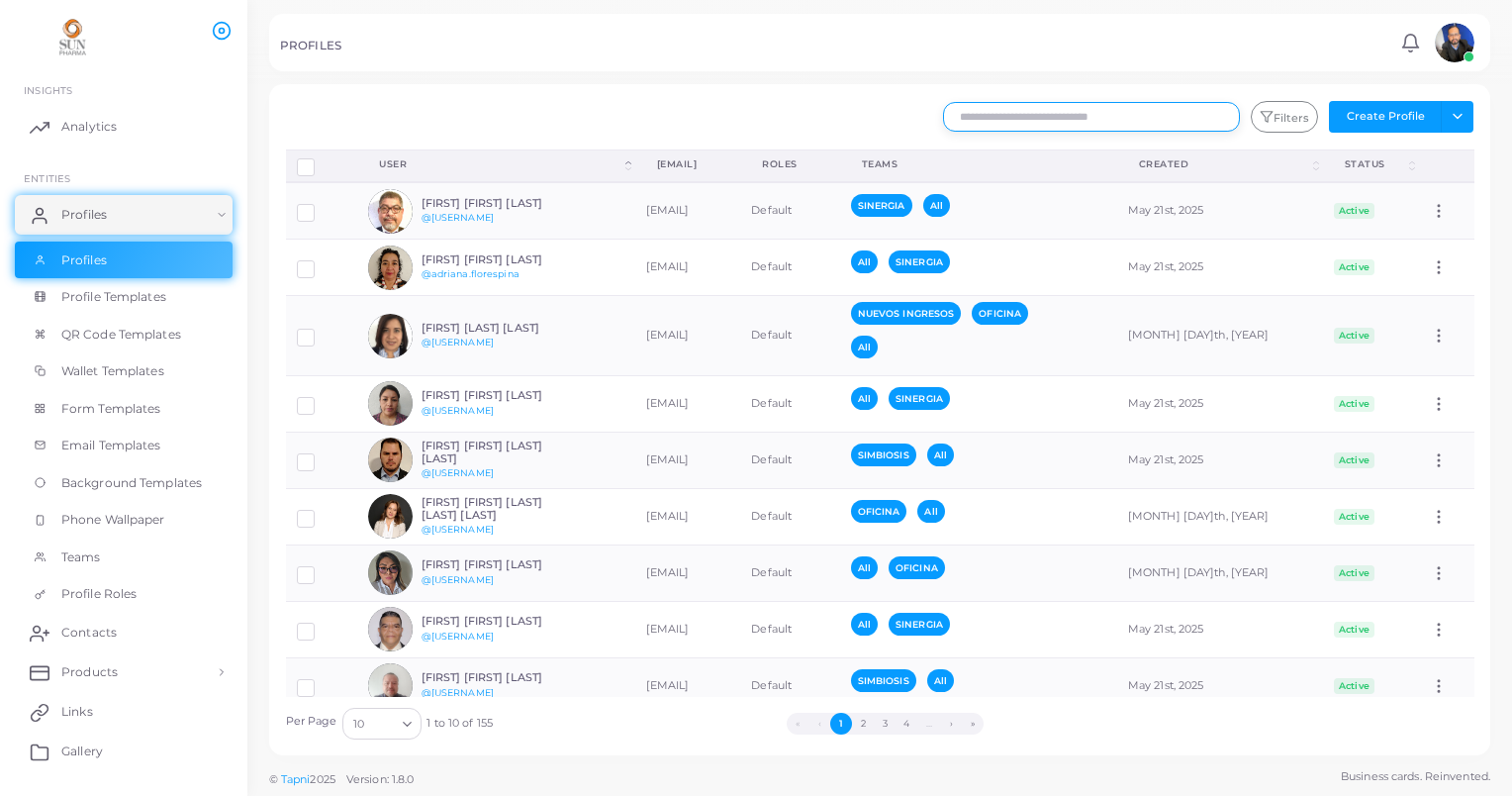 click at bounding box center [1091, 117] 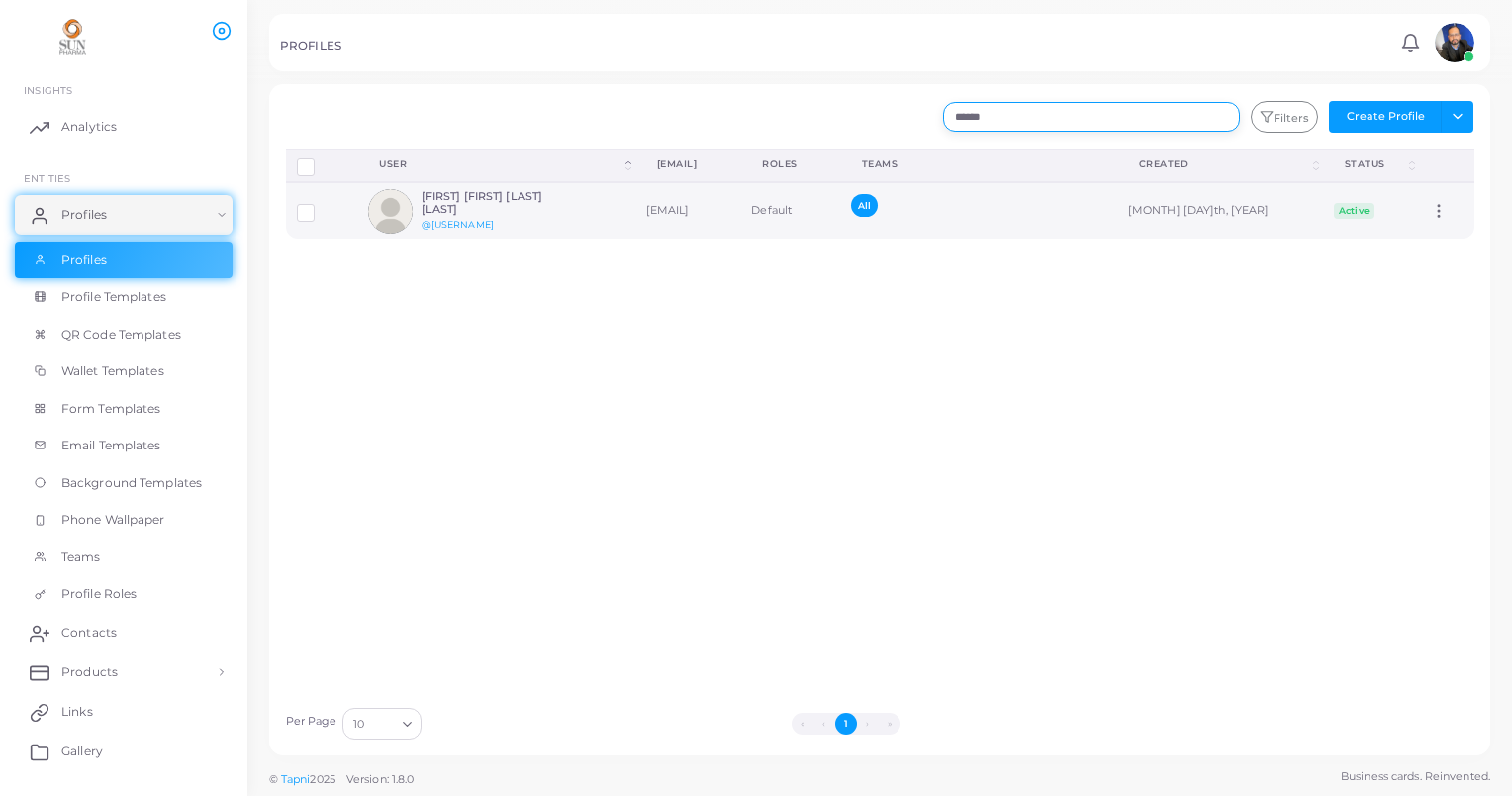 type on "******" 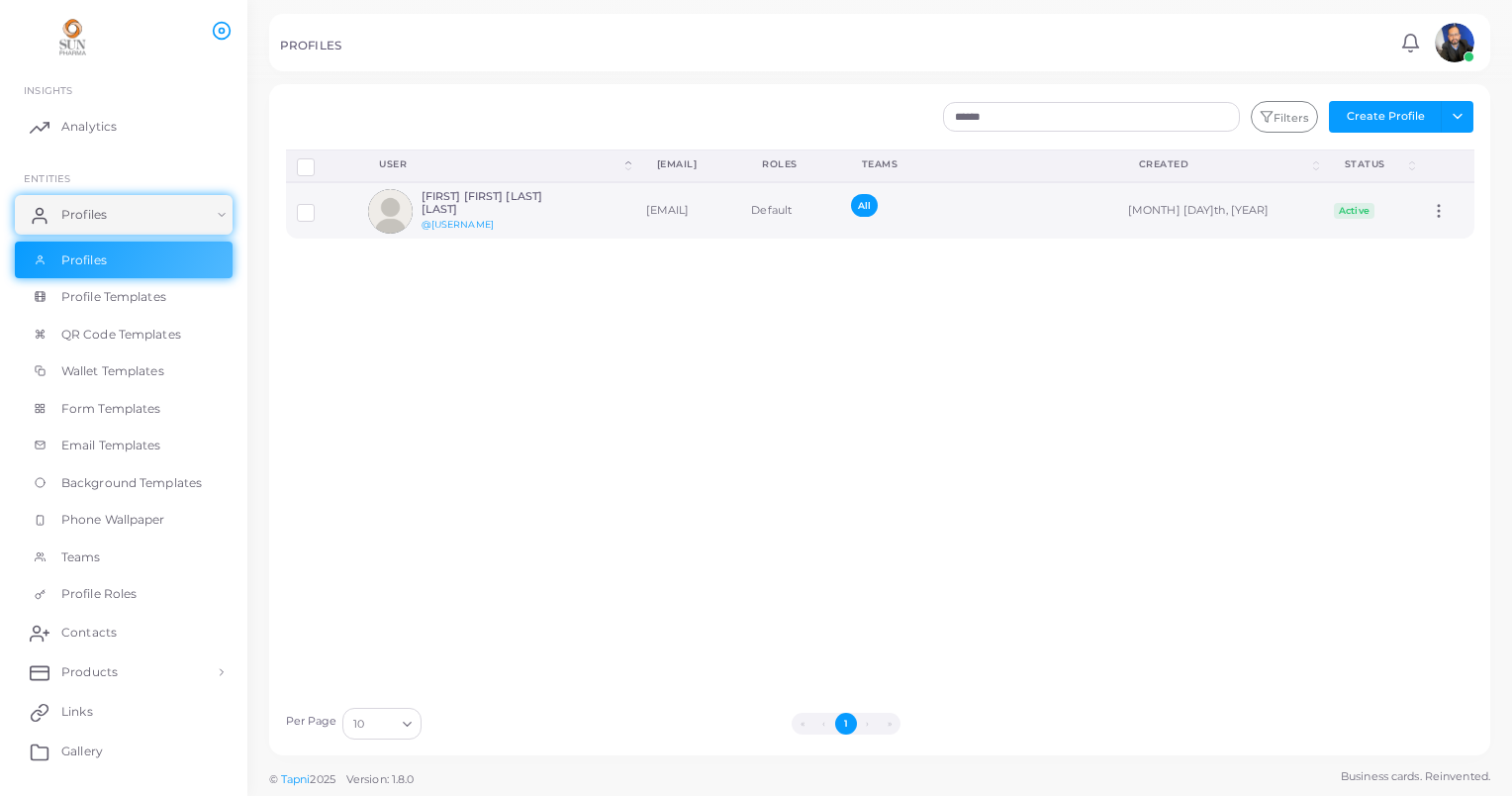 click at bounding box center (321, 205) 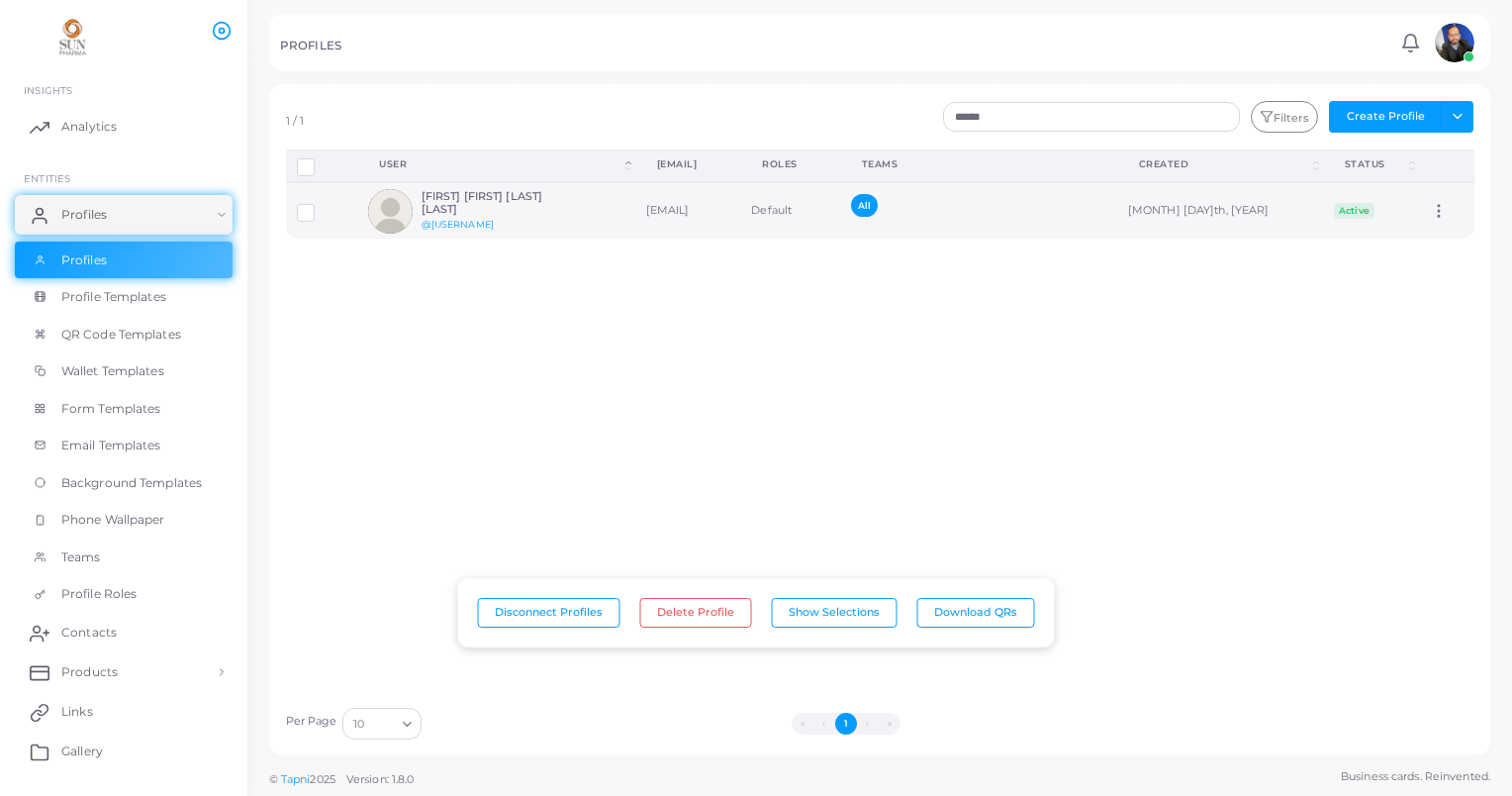 click on "Sammia Helga Reyes Flores" at bounding box center [494, 203] 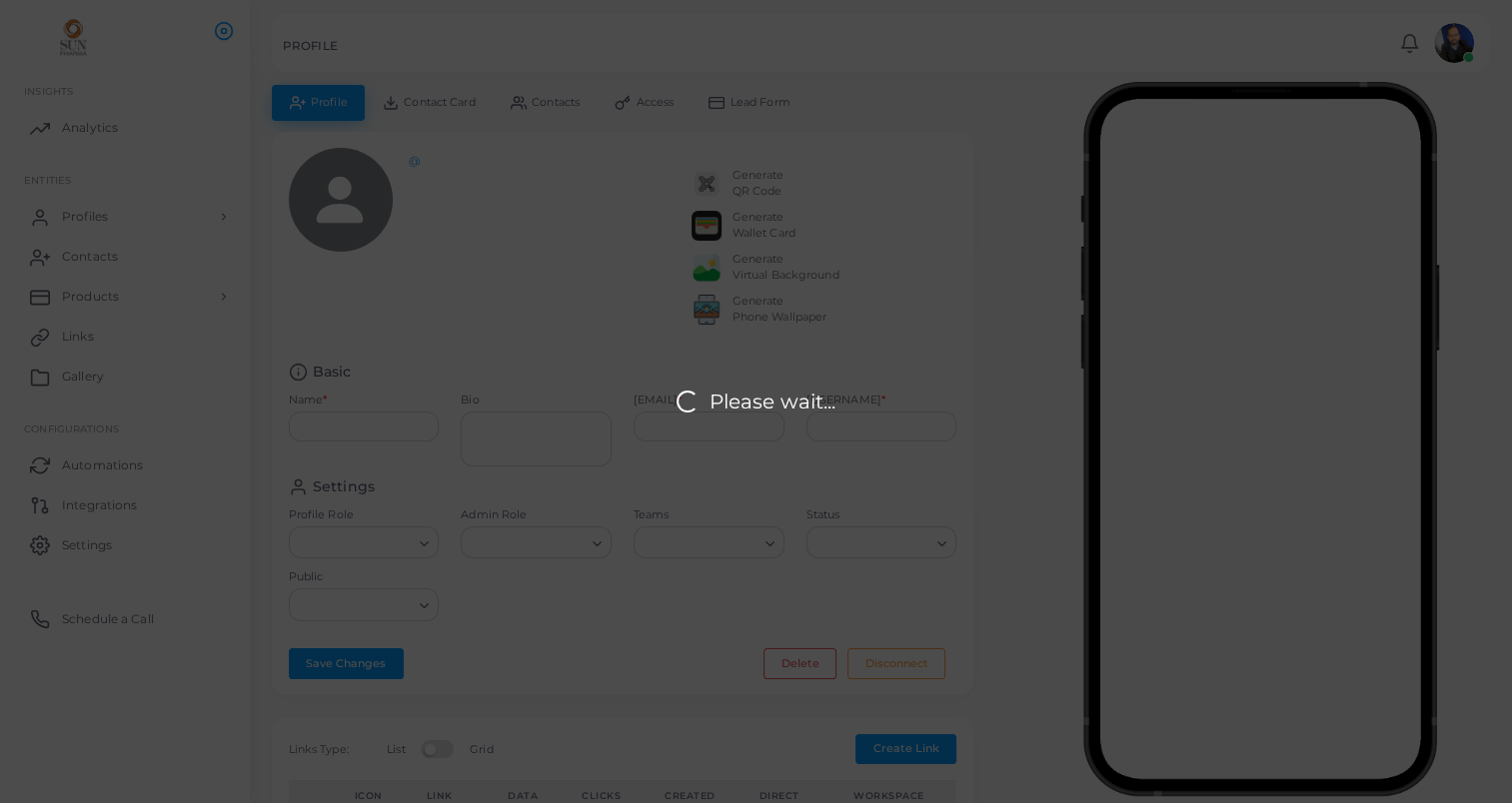 type on "**********" 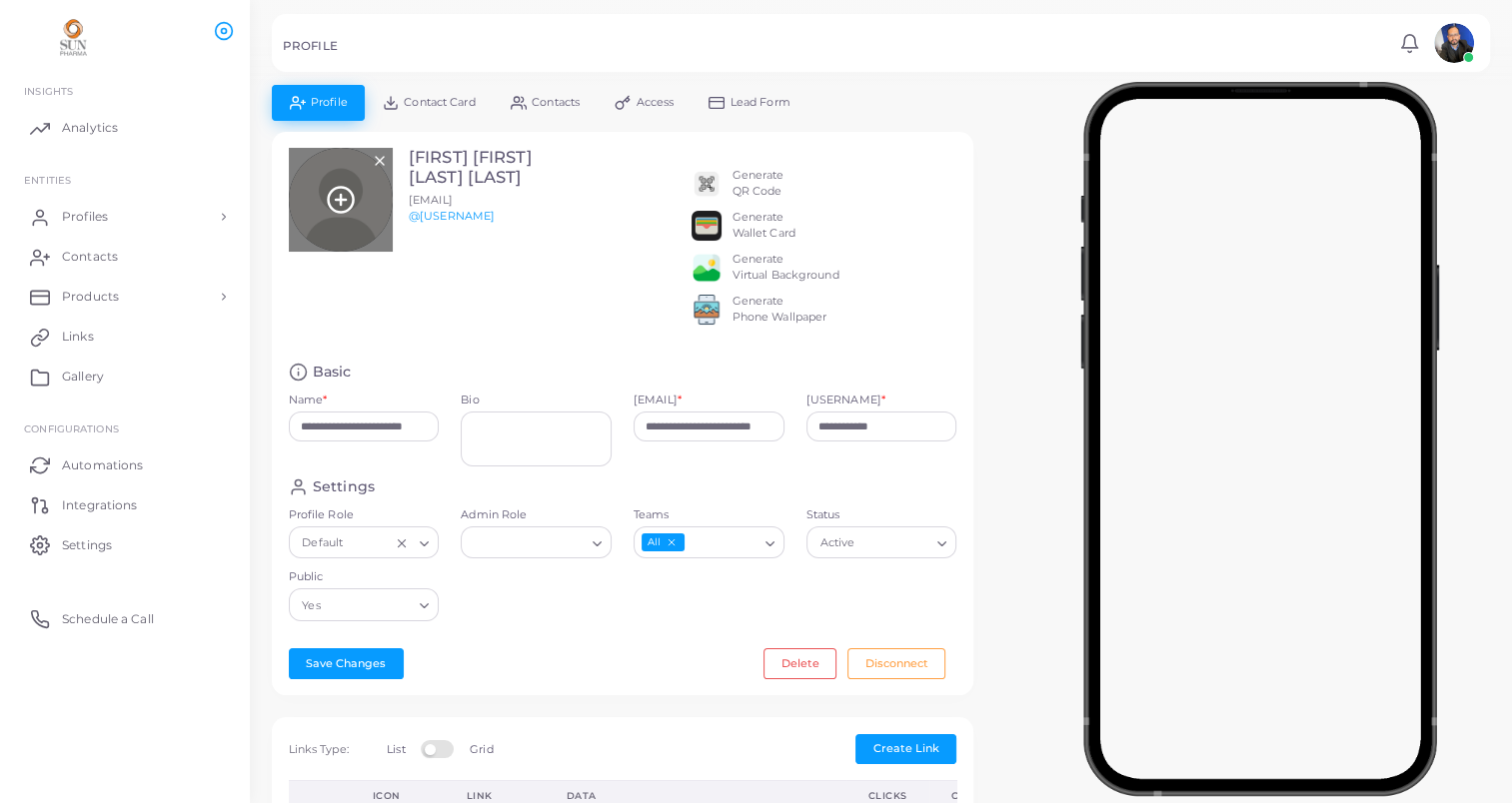 click 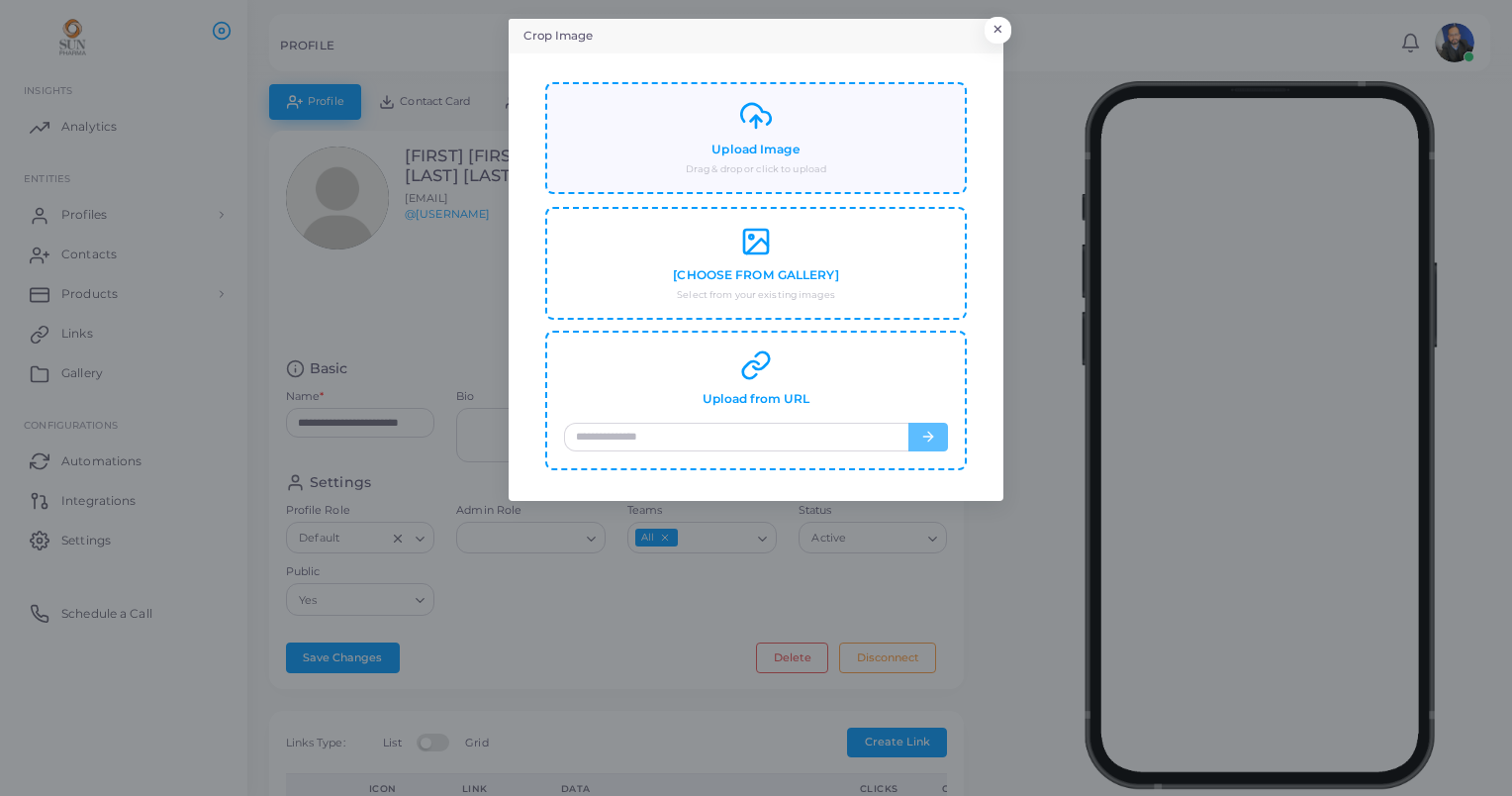 click on "Upload Image" at bounding box center (755, 149) 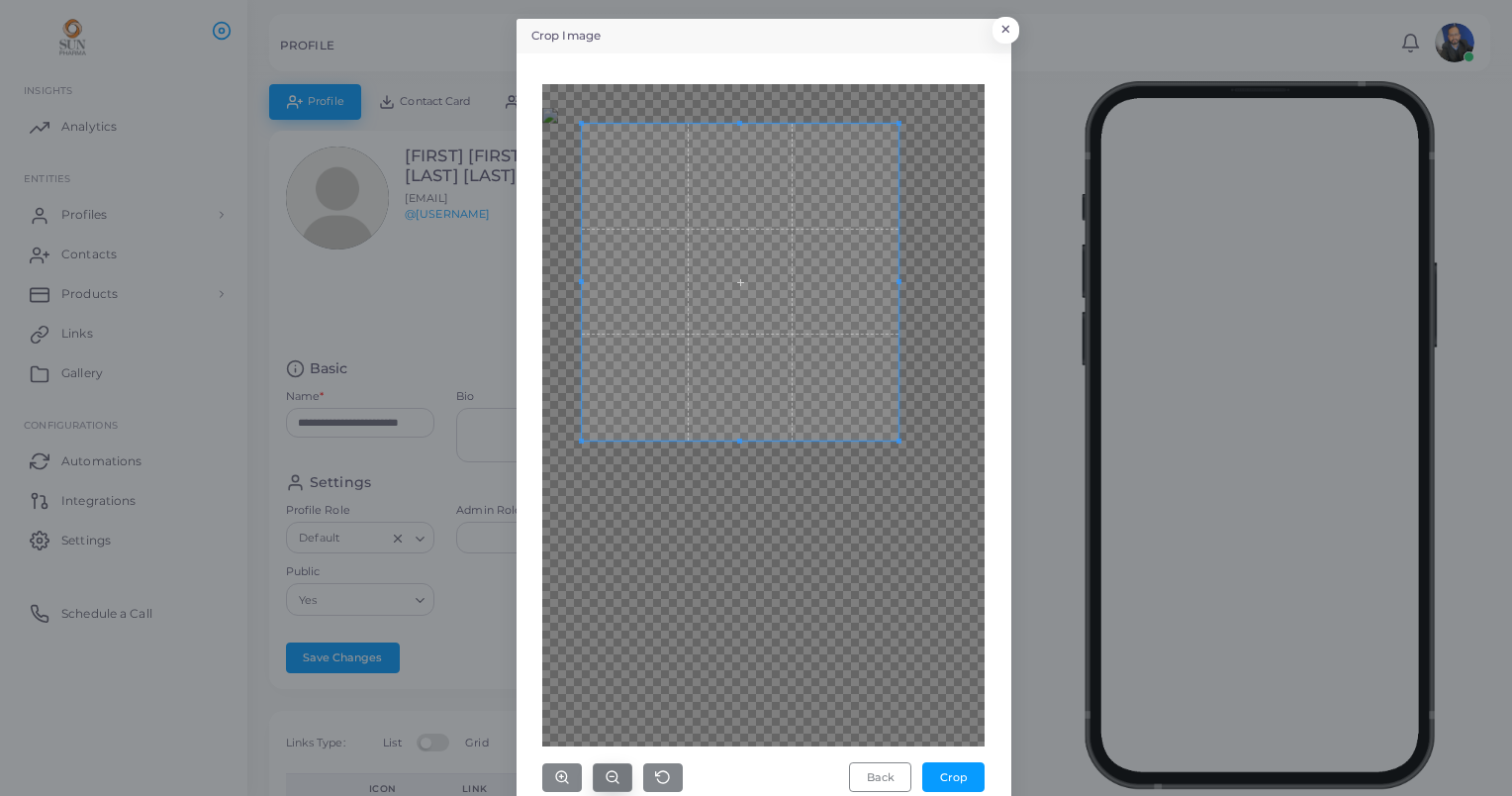 click 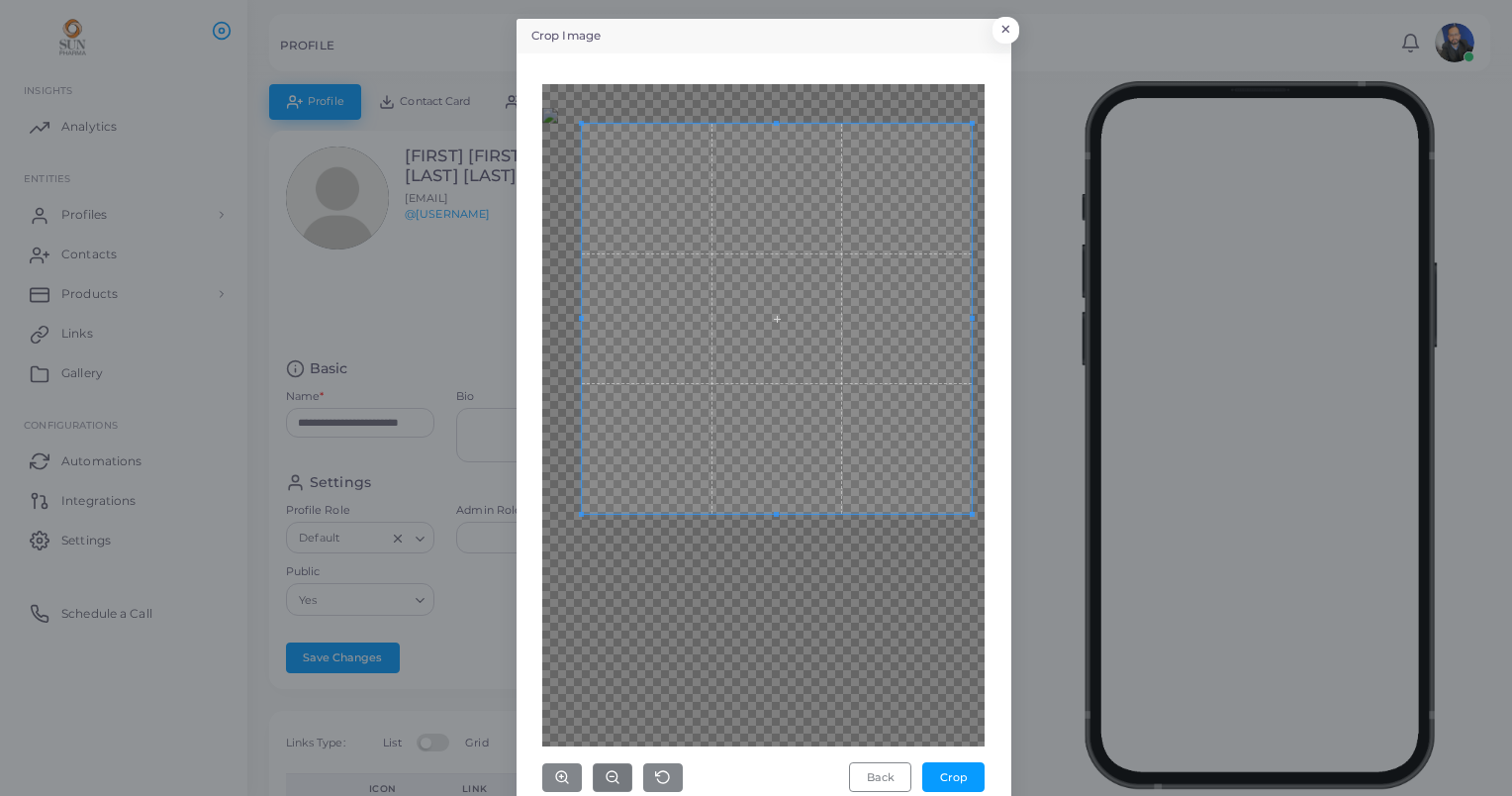 click on "Back   Crop" at bounding box center [763, 439] 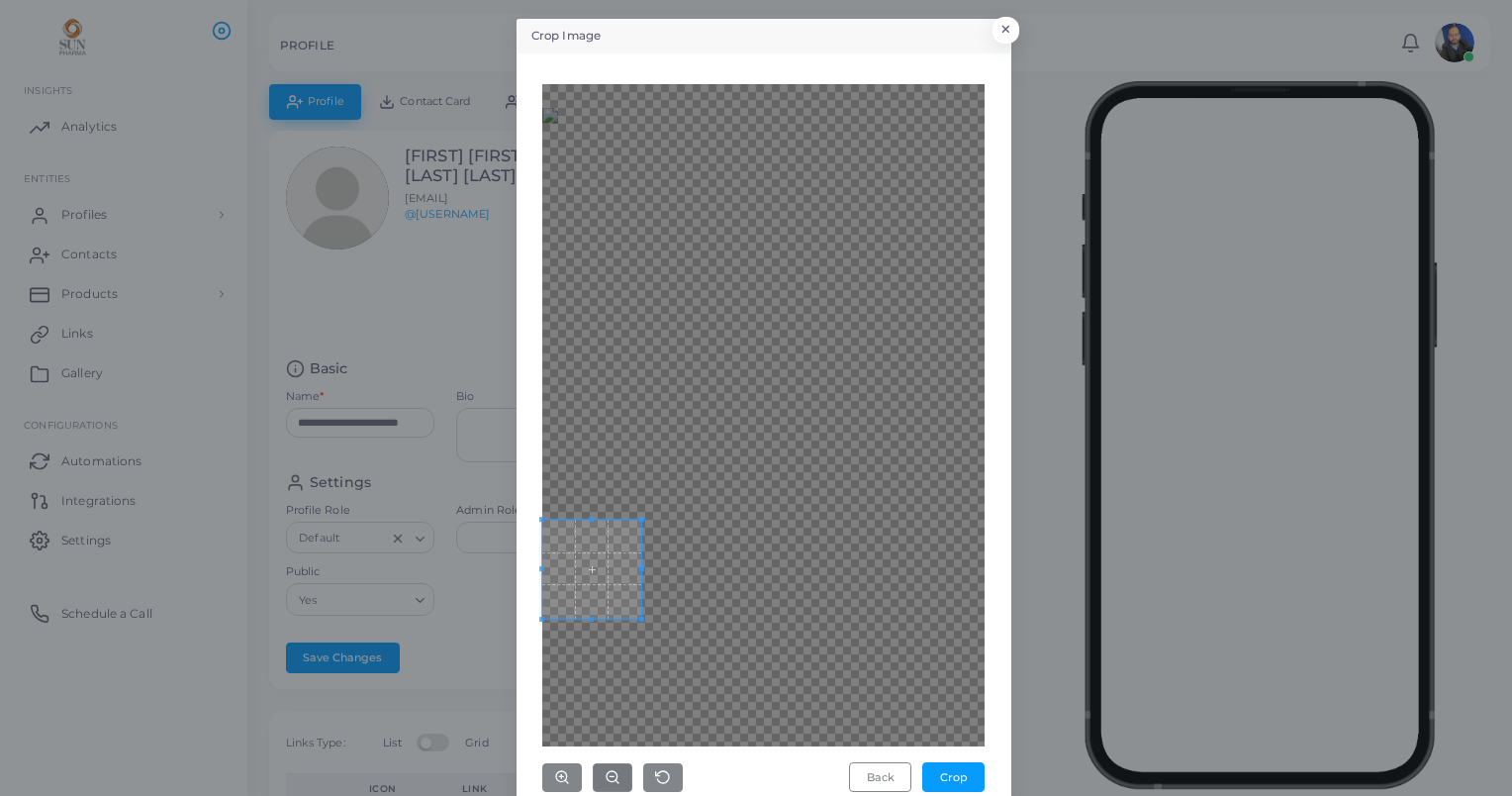click at bounding box center (763, 415) 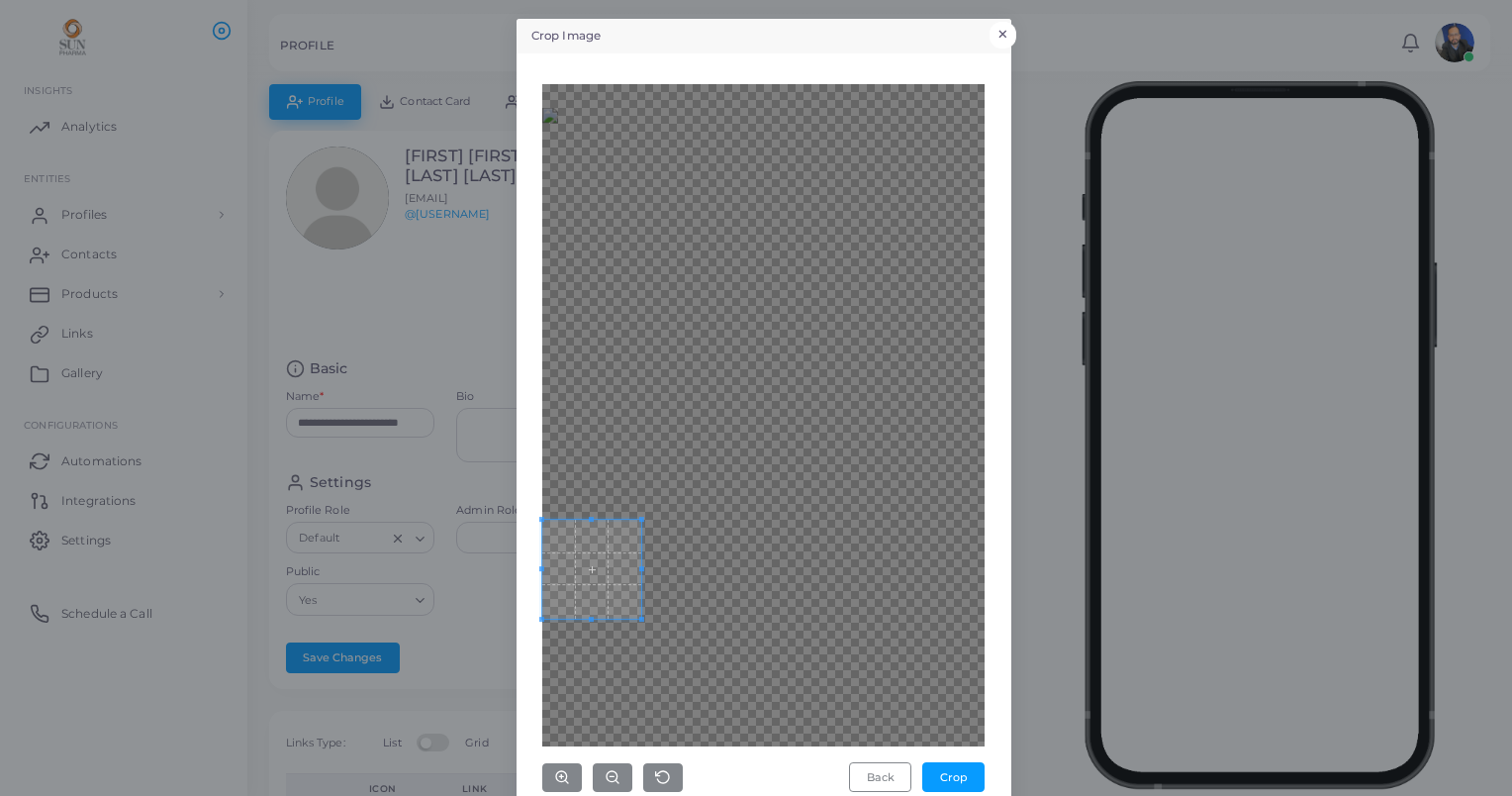 click on "×" at bounding box center (1002, 35) 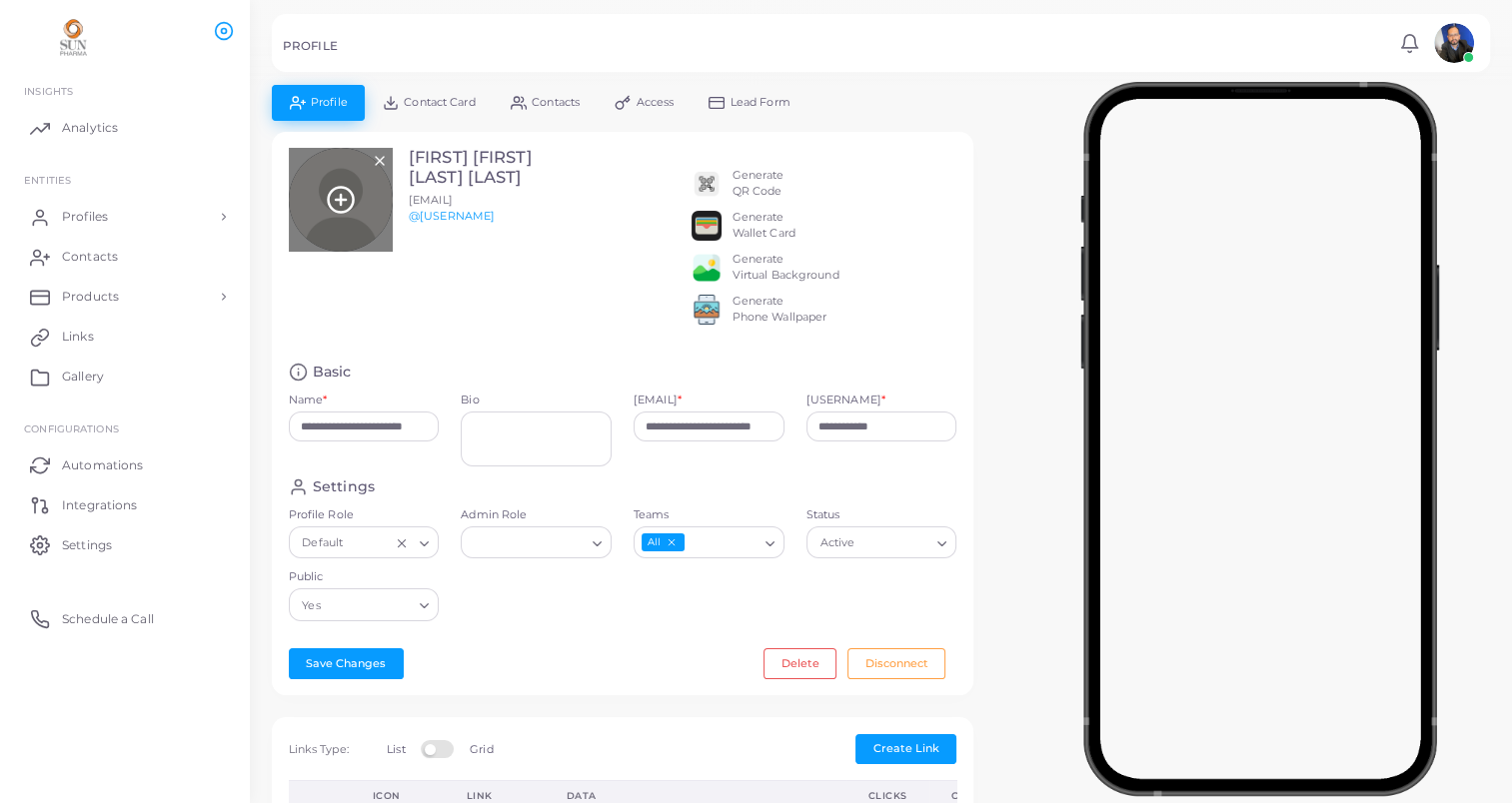 click 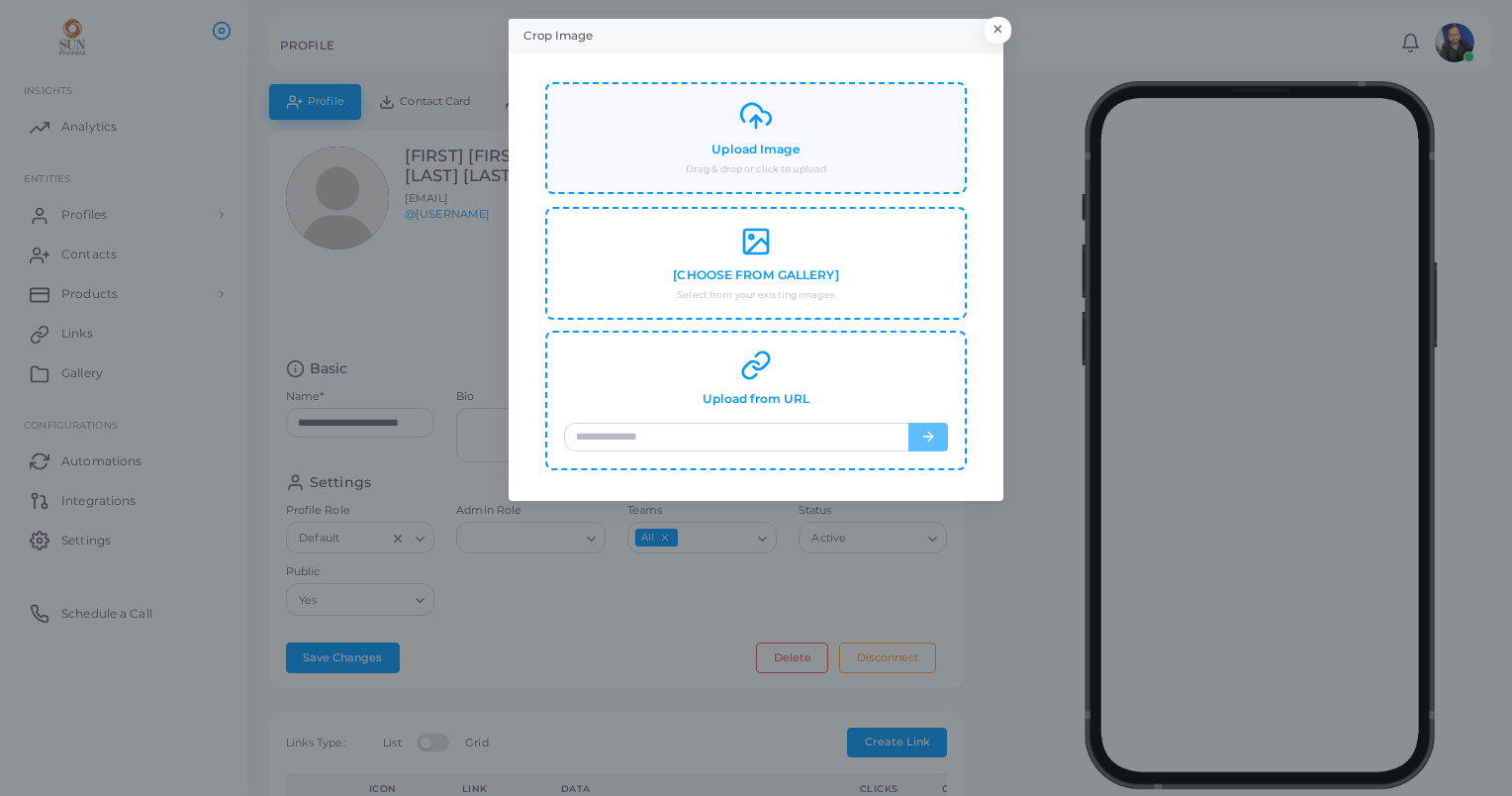 click on "Upload Image Drag & drop or click to upload" at bounding box center (756, 138) 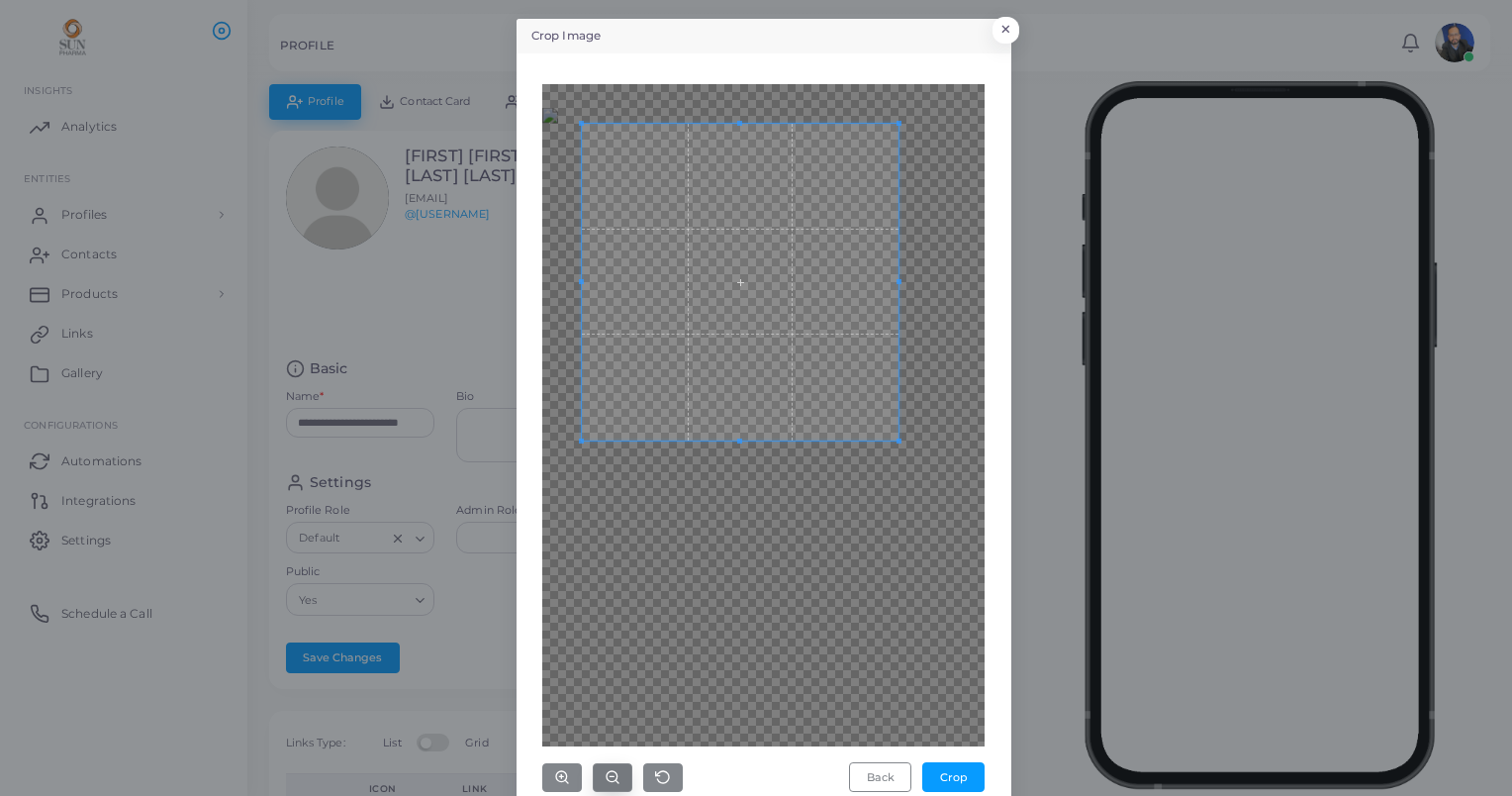 click at bounding box center (613, 777) 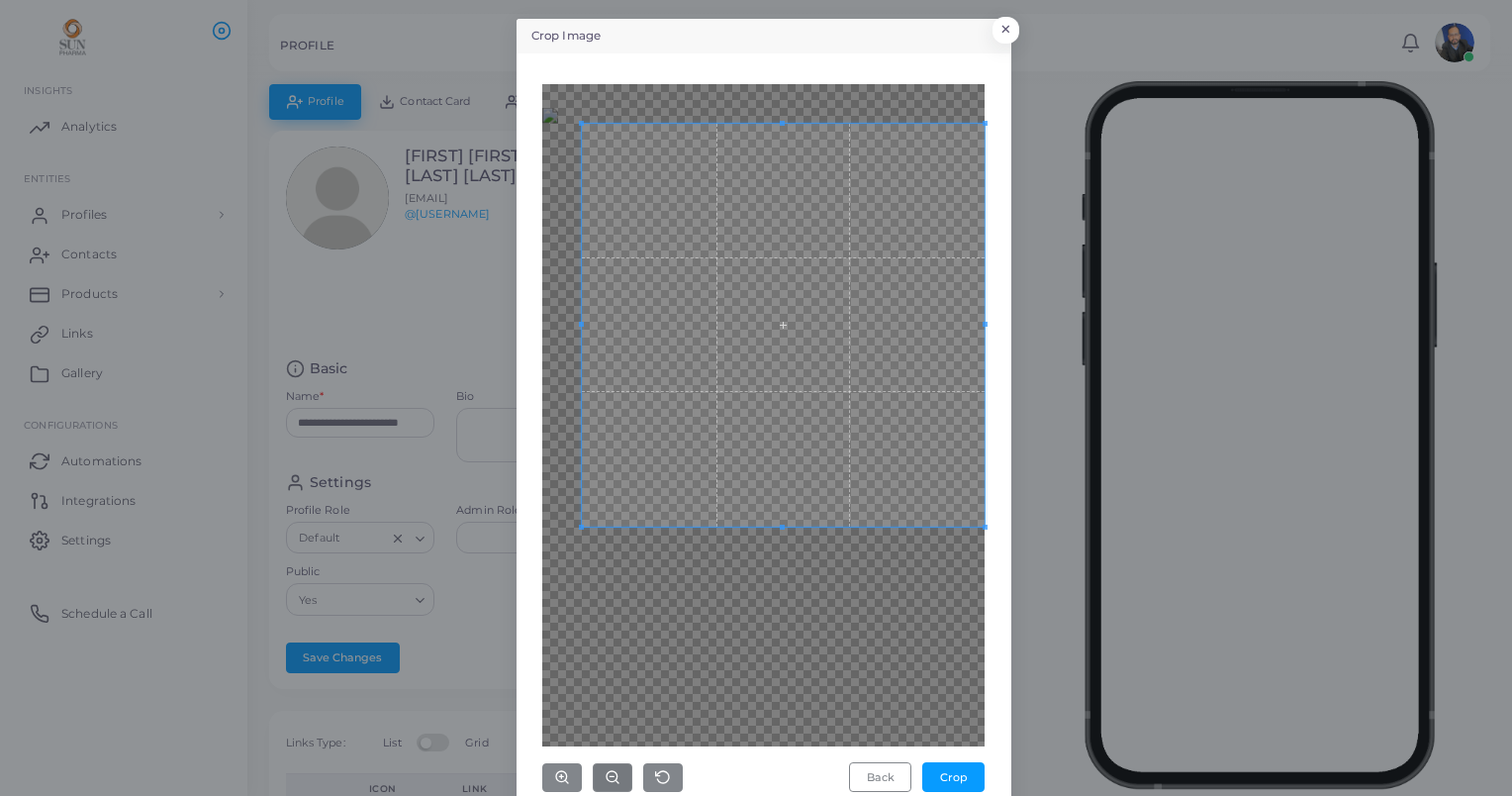 click on "Crop Image ×  Back   Crop" at bounding box center (756, 398) 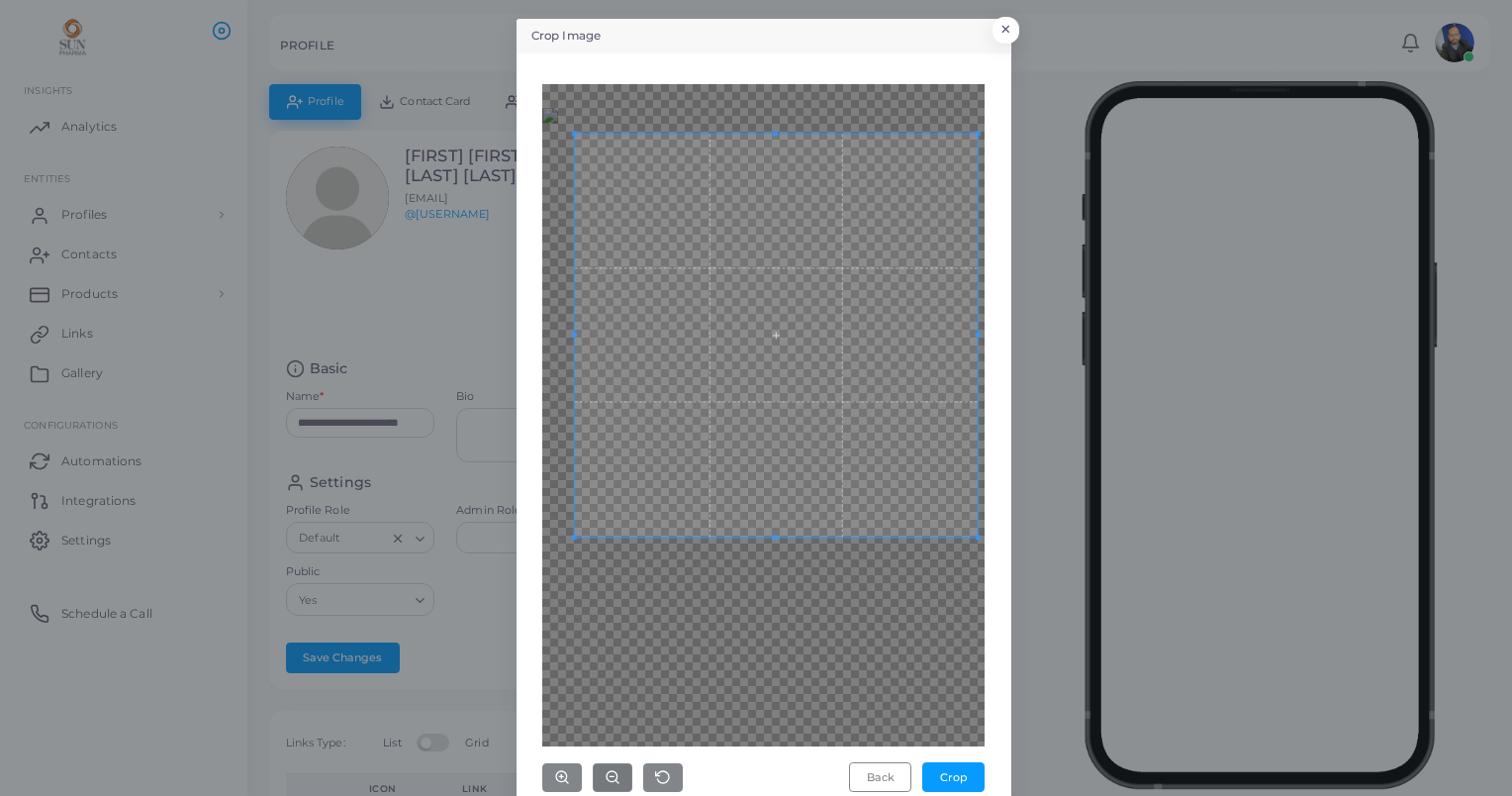 click at bounding box center (776, 335) 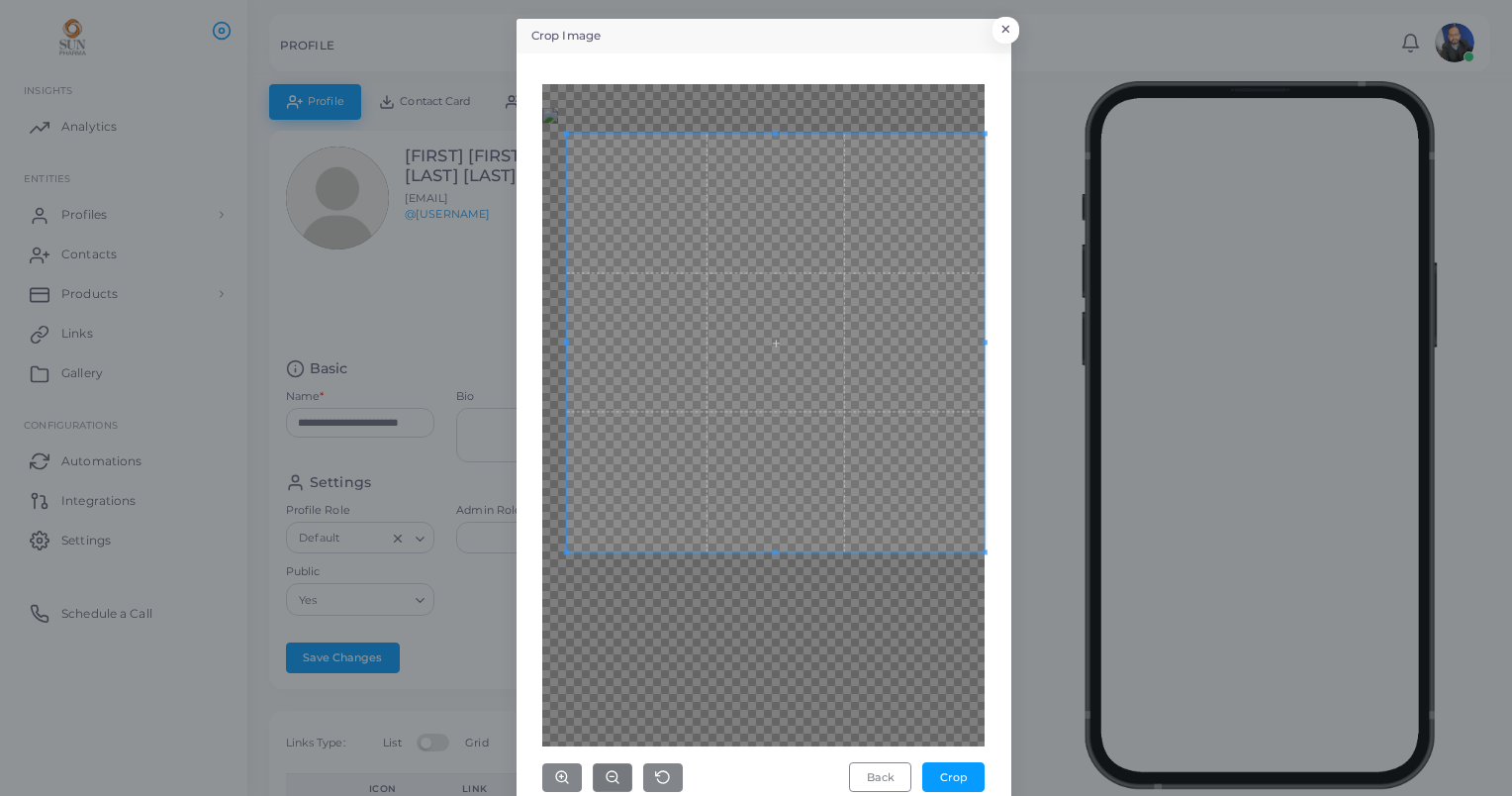 click at bounding box center (763, 415) 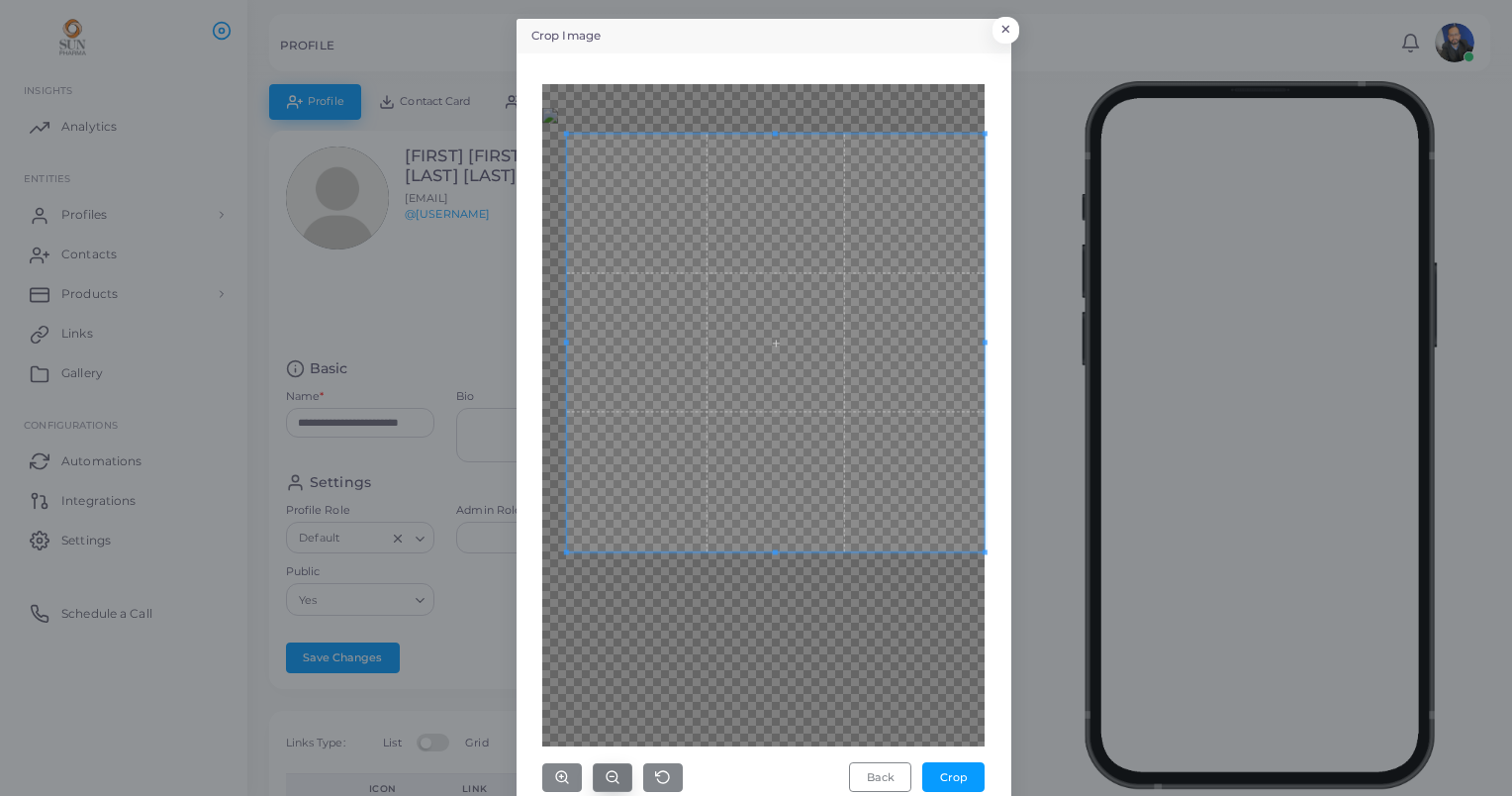click 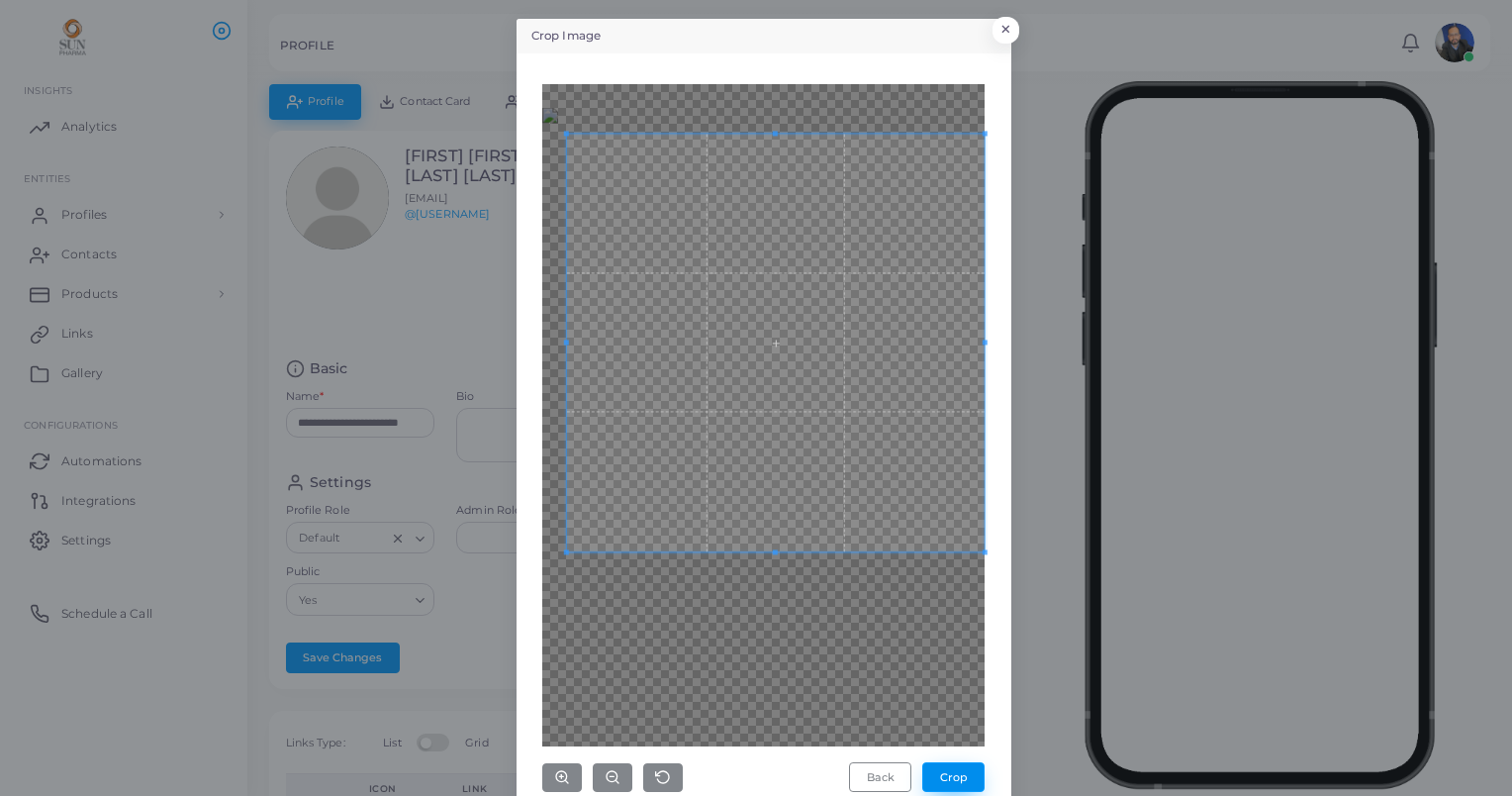 click on "Crop" at bounding box center (953, 777) 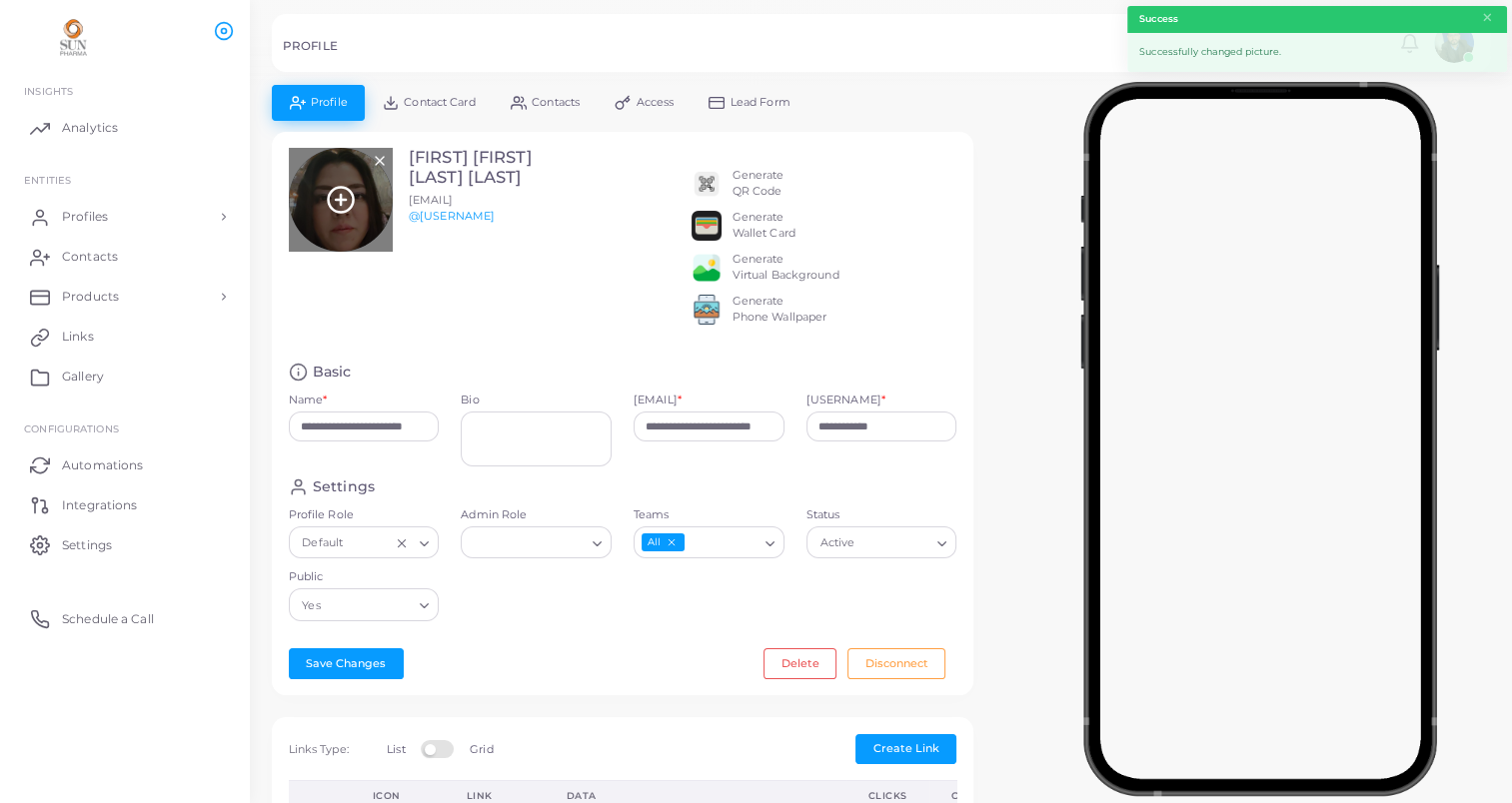 click 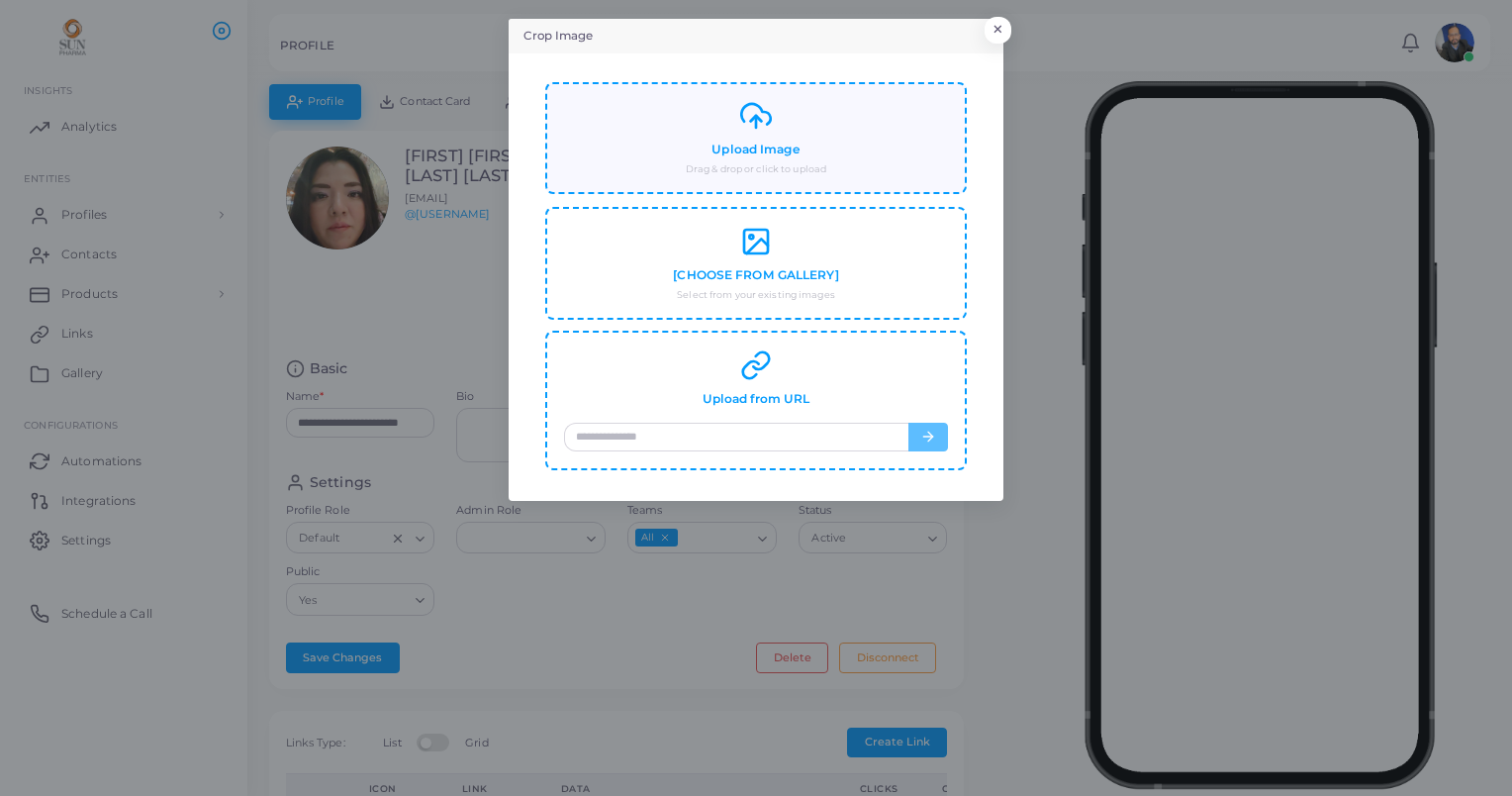 click on "Upload Image" at bounding box center (755, 149) 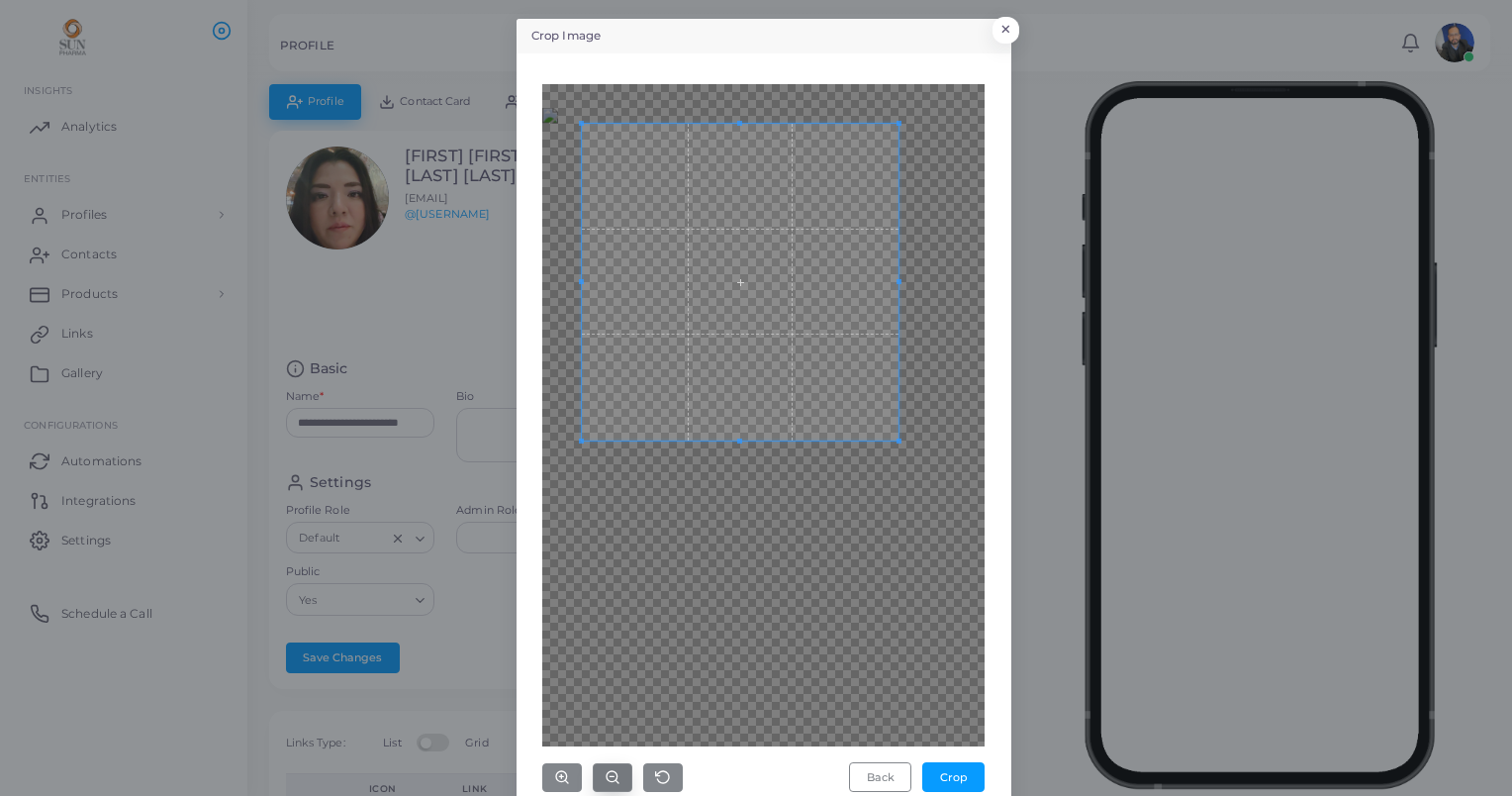 click 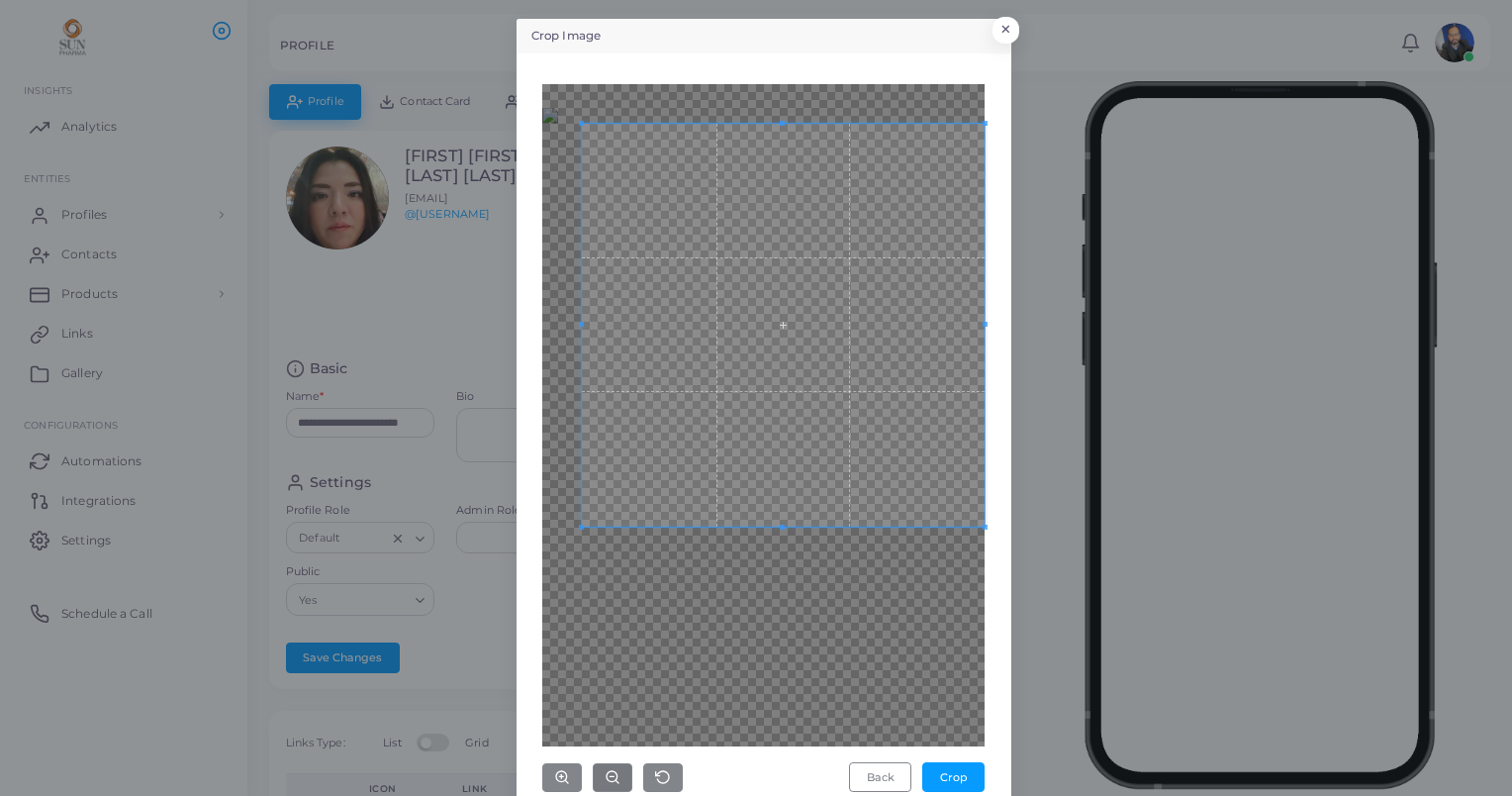 click on "Crop Image ×  Back   Crop" at bounding box center (756, 398) 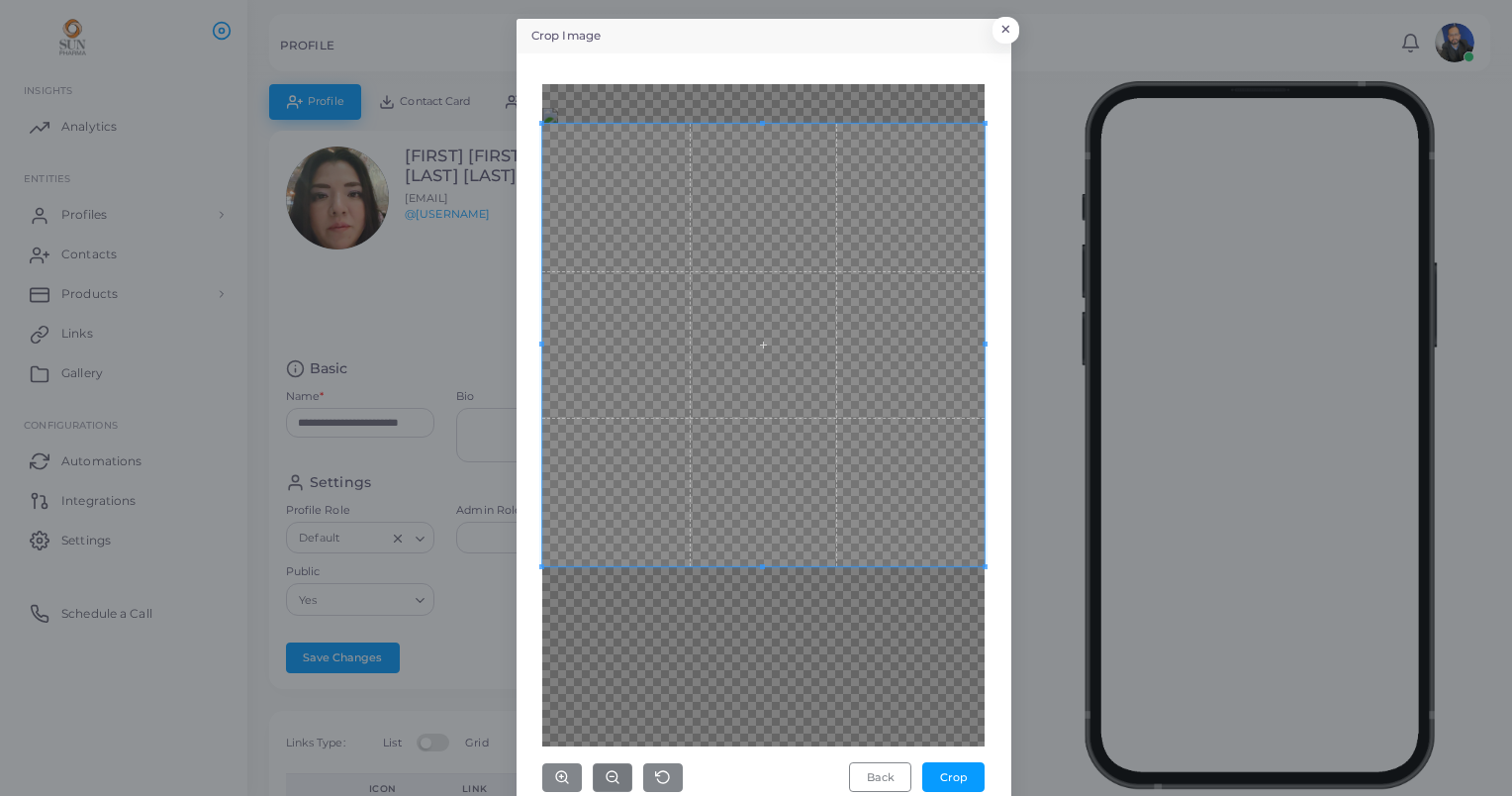 click on "Crop Image ×  Back   Crop" at bounding box center [756, 398] 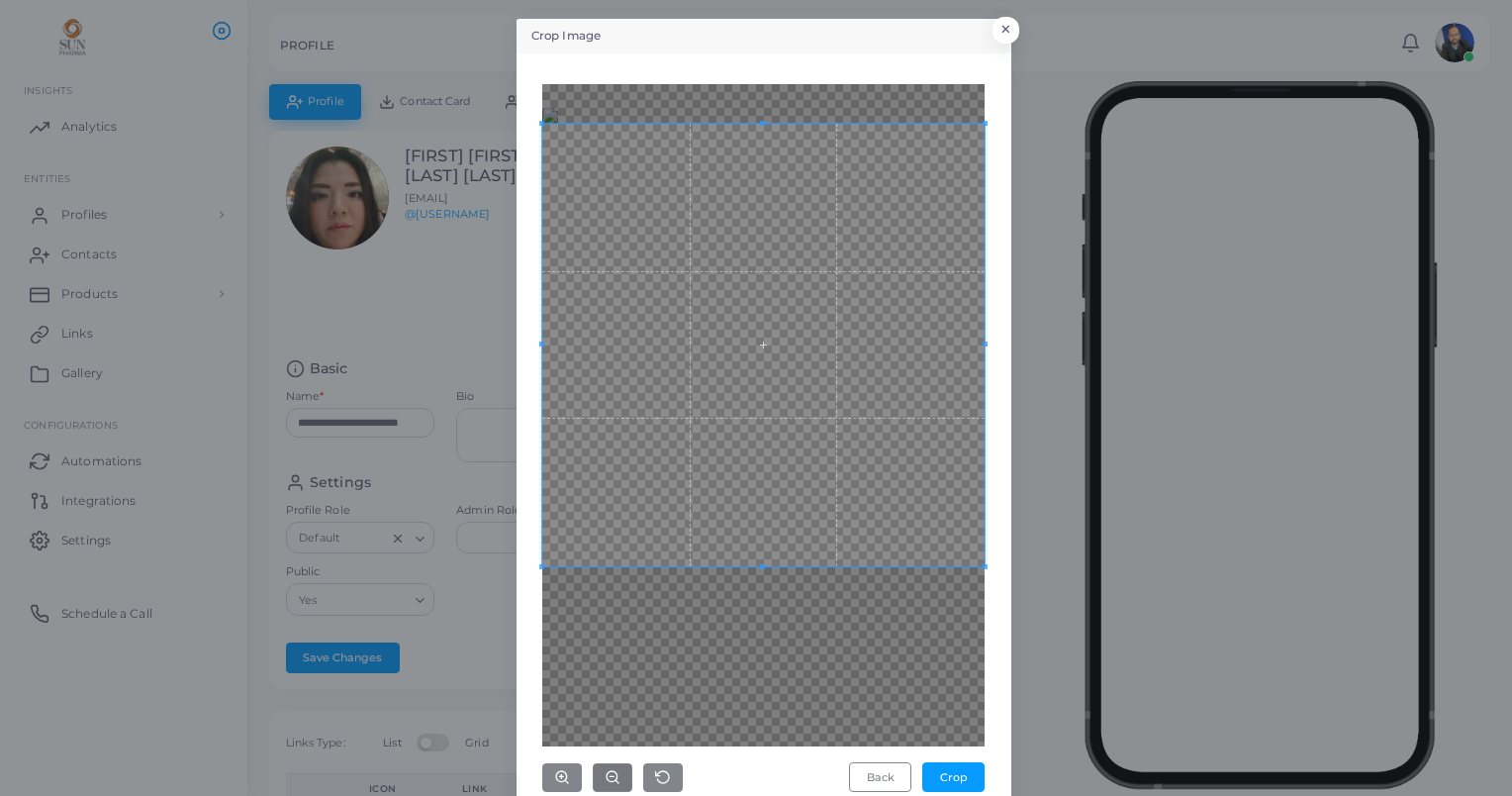 click at bounding box center (763, 415) 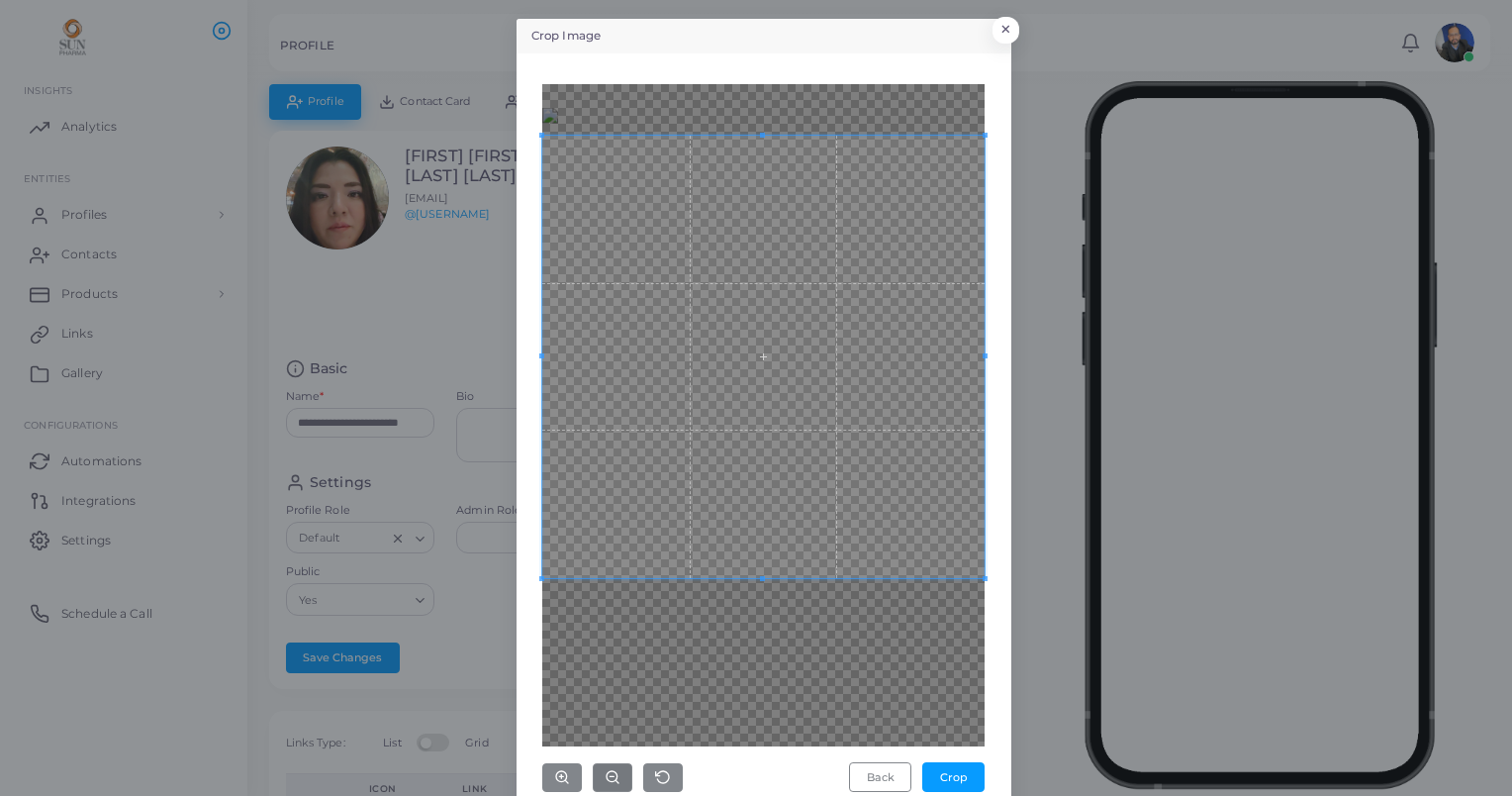 click at bounding box center [763, 356] 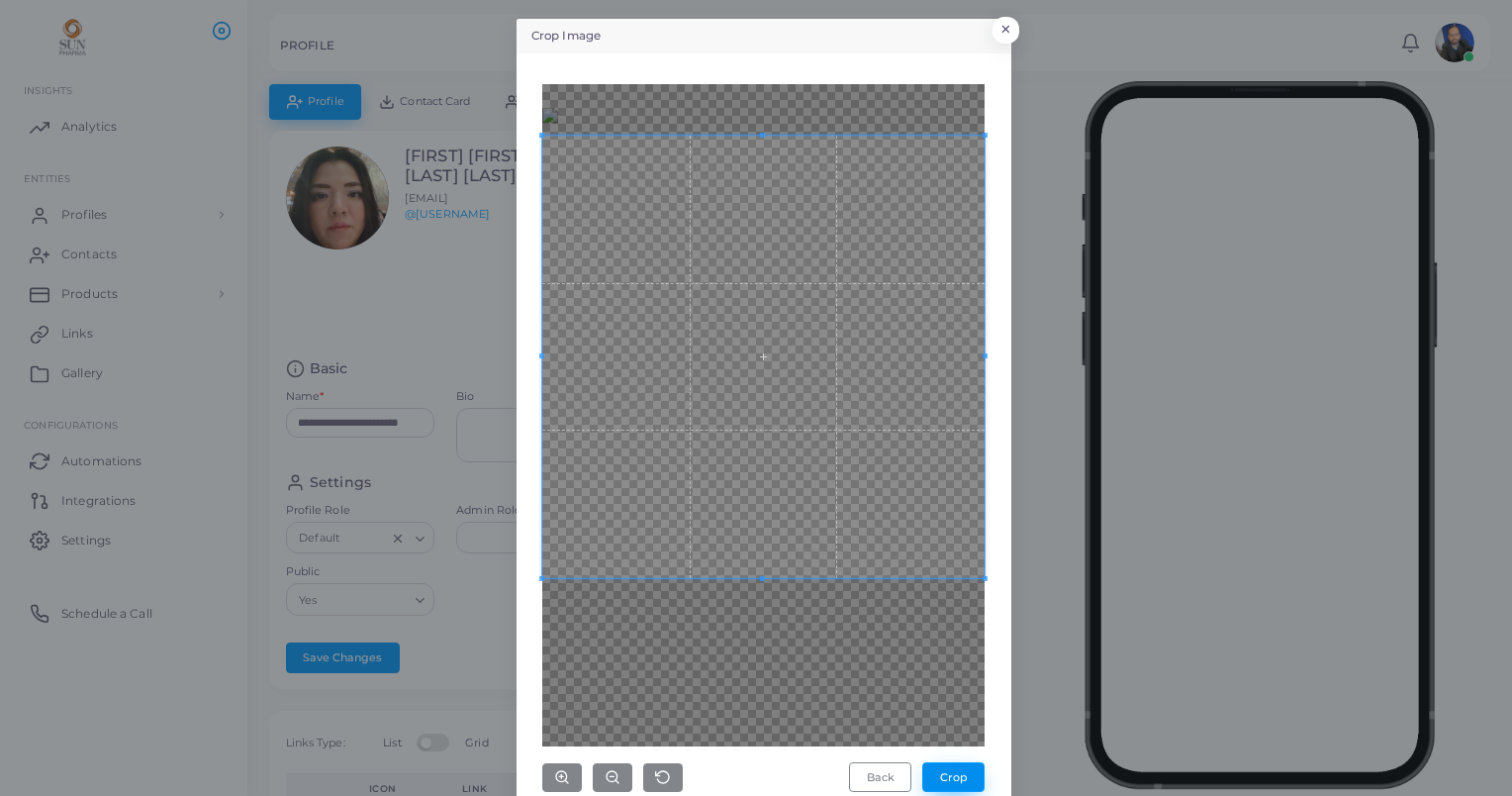 click on "Crop" at bounding box center (953, 777) 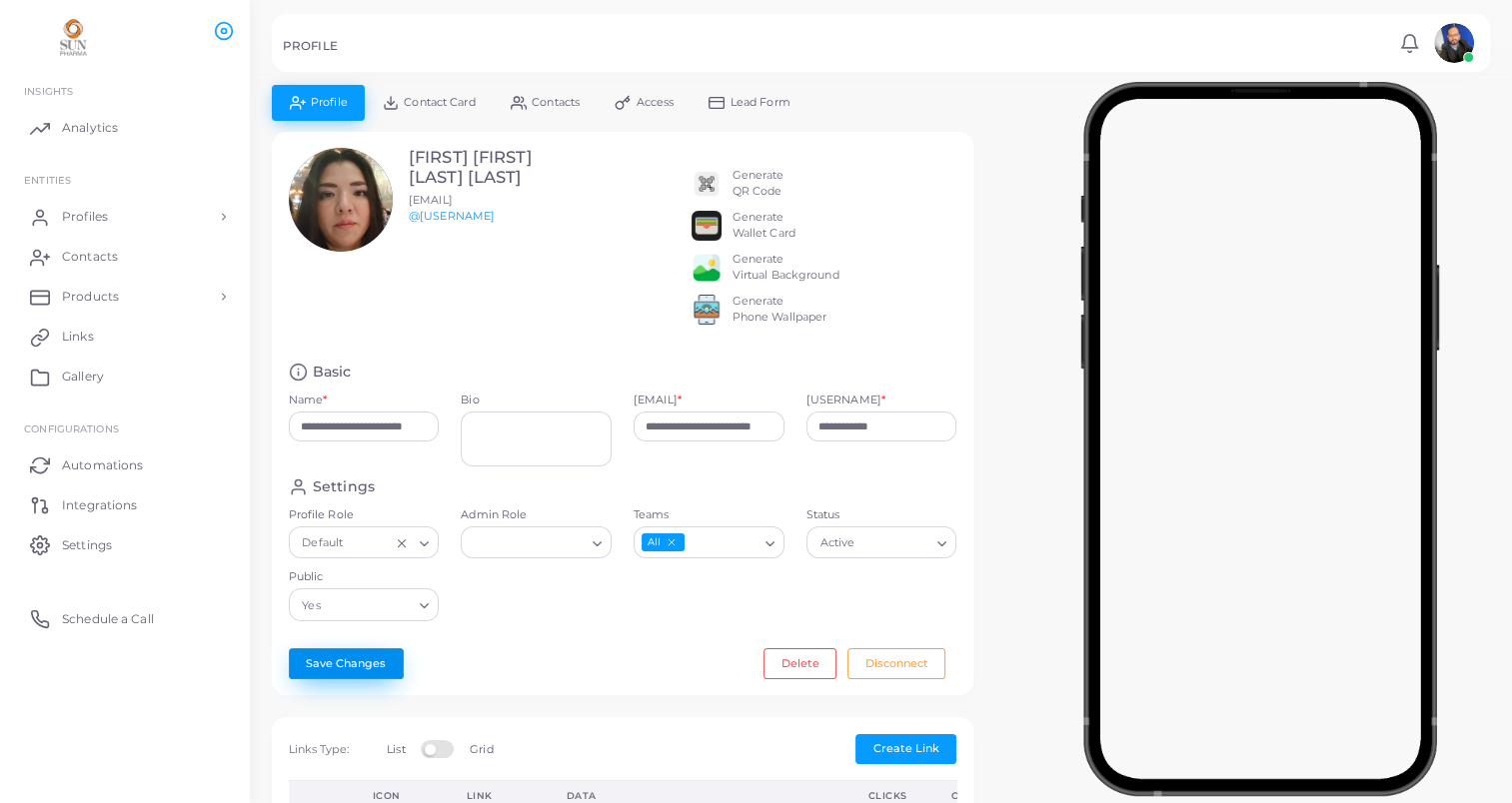click on "Save Changes" at bounding box center (346, 663) 